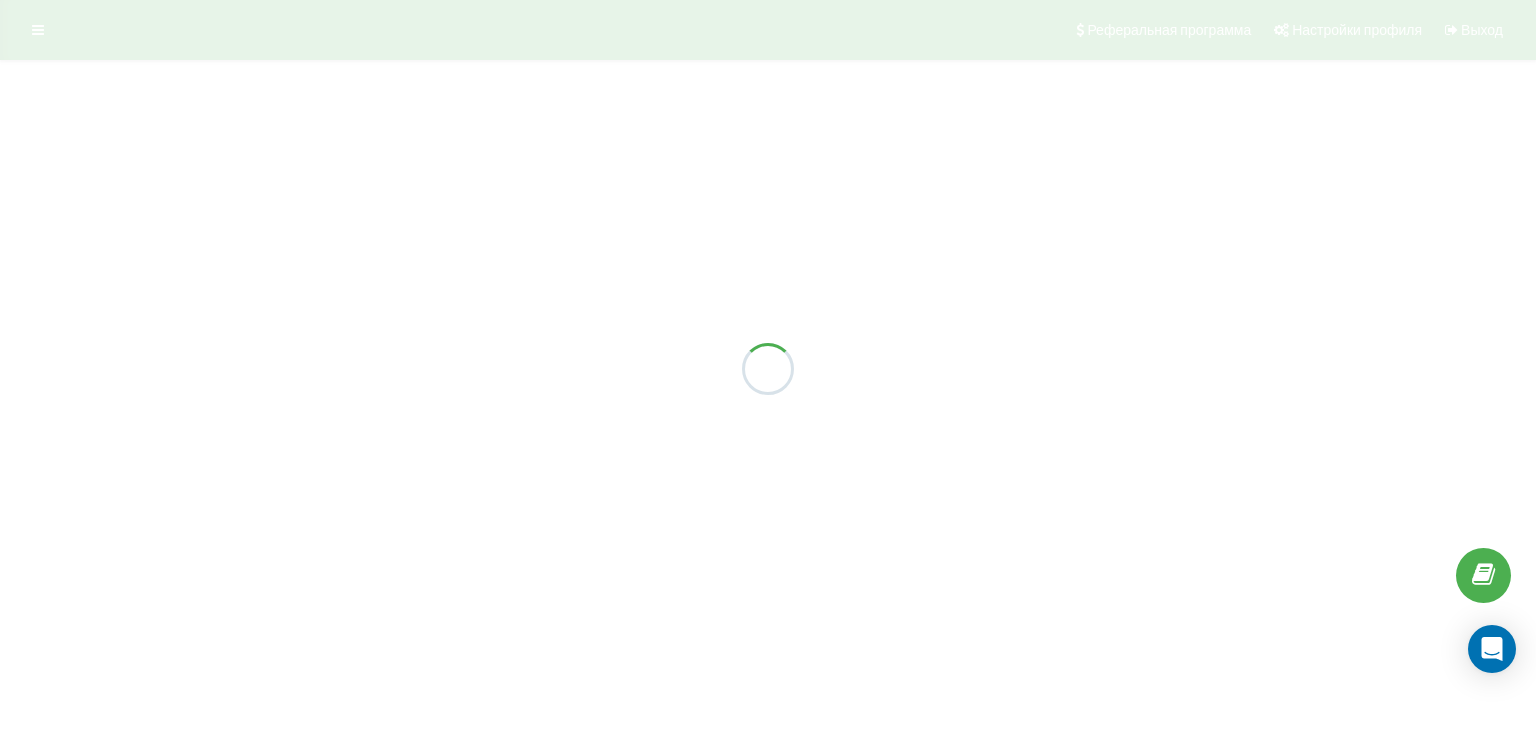 scroll, scrollTop: 0, scrollLeft: 0, axis: both 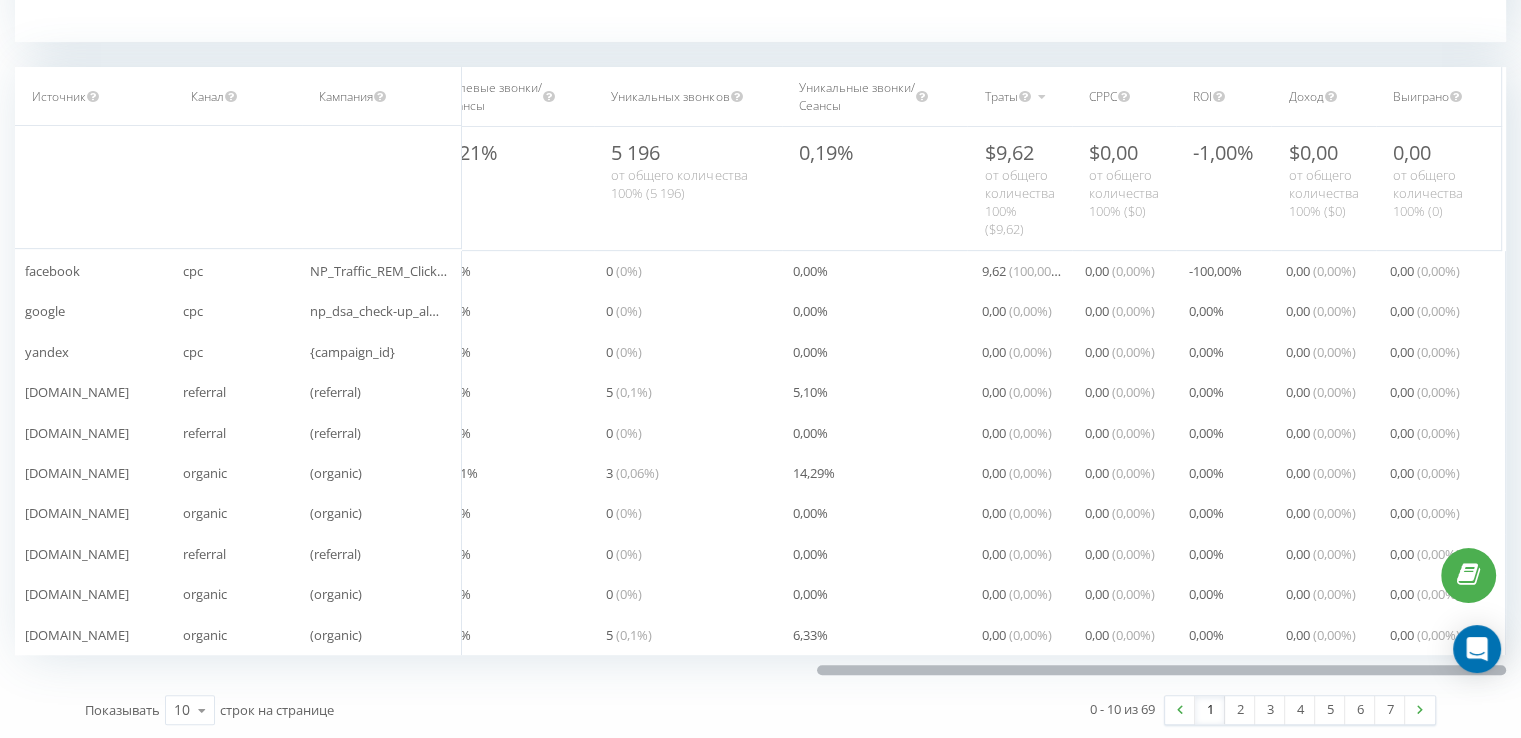 drag, startPoint x: 749, startPoint y: 669, endPoint x: 1141, endPoint y: 649, distance: 392.5099 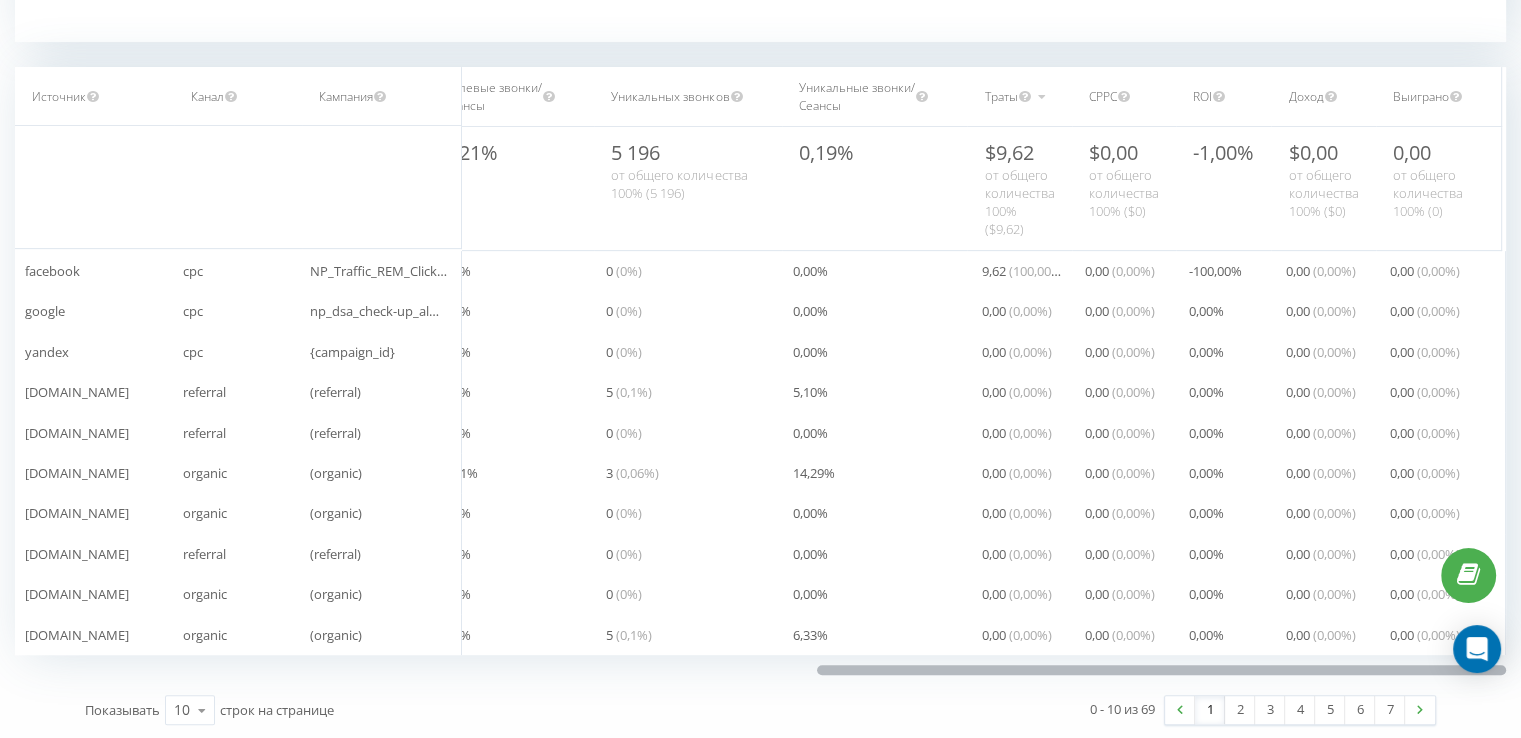 click on "416   ( 1,52 %) 0   ( 0 %) 0,00 % 0   ( 0 %) 0,00 % 0   ( 0 %) 0,00 % 9,62   ( 100,00 %) 0,00   ( 0,00 %) -100,00 % 0,00   ( 0,00 %) 0,00   ( 0,00 %) 1   ( 0 %) 0   ( 0 %) 0,00 % 0   ( 0 %) 0,00 % 0   ( 0 %) 0,00 % 0,00   ( 0,00 %) 0,00   ( 0,00 %) 0,00 % 0,00   ( 0,00 %) 0,00   ( 0,00 %) 28   ( 0,1 %) 0   ( 0 %) 0,00 % 0   ( 0 %) 0,00 % 0   ( 0 %) 0,00 % 0,00   ( 0,00 %) 0,00   ( 0,00 %) 0,00 % 0,00   ( 0,00 %) 0,00   ( 0,00 %) 98   ( 0,36 %) 7   ( 0,08 %) 7,14 % 4   ( 0,07 %) 4,08 % 5   ( 0,1 %) 5,10 % 0,00   ( 0,00 %) 0,00   ( 0,00 %) 0,00 % 0,00   ( 0,00 %) 0,00   ( 0,00 %) 1   ( 0 %) 0   ( 0 %) 0,00 % 0   ( 0 %) 0,00 % 0   ( 0 %) 0,00 % 0,00   ( 0,00 %) 0,00   ( 0,00 %) 0,00 % 0,00   ( 0,00 %) 0,00   ( 0,00 %) 21   ( 0,08 %) 6   ( 0,07 %) 28,57 % 5   ( 0,09 %) 23,81 % 3   ( 0,06 %) 14,29 % 0,00   ( 0,00 %) 0,00   ( 0,00 %) 0,00 % 0,00   ( 0,00 %) 0,00   ( 0,00 %) 1   ( 0 %) 0   ( 0 %) 0,00 % 0   ( 0 %) 0,00 % 0   ( 0 %) 0,00 % 0,00   ( 0,00 %) 0,00   ( 0,00 %) 0,00 % 0,00   ( 0,00 %) 0,00   ( 0,00 %) 6" at bounding box center (984, 453) 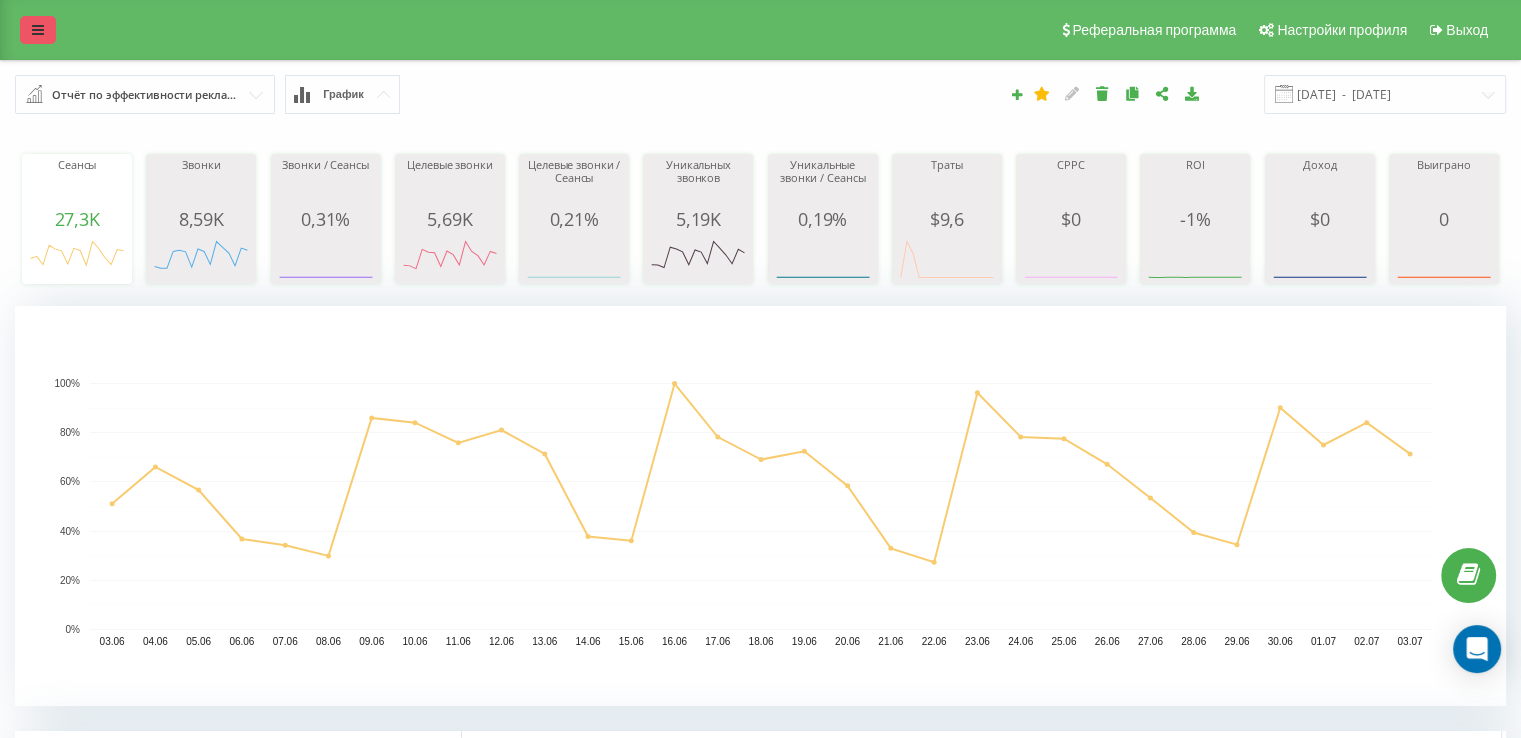 click at bounding box center (38, 30) 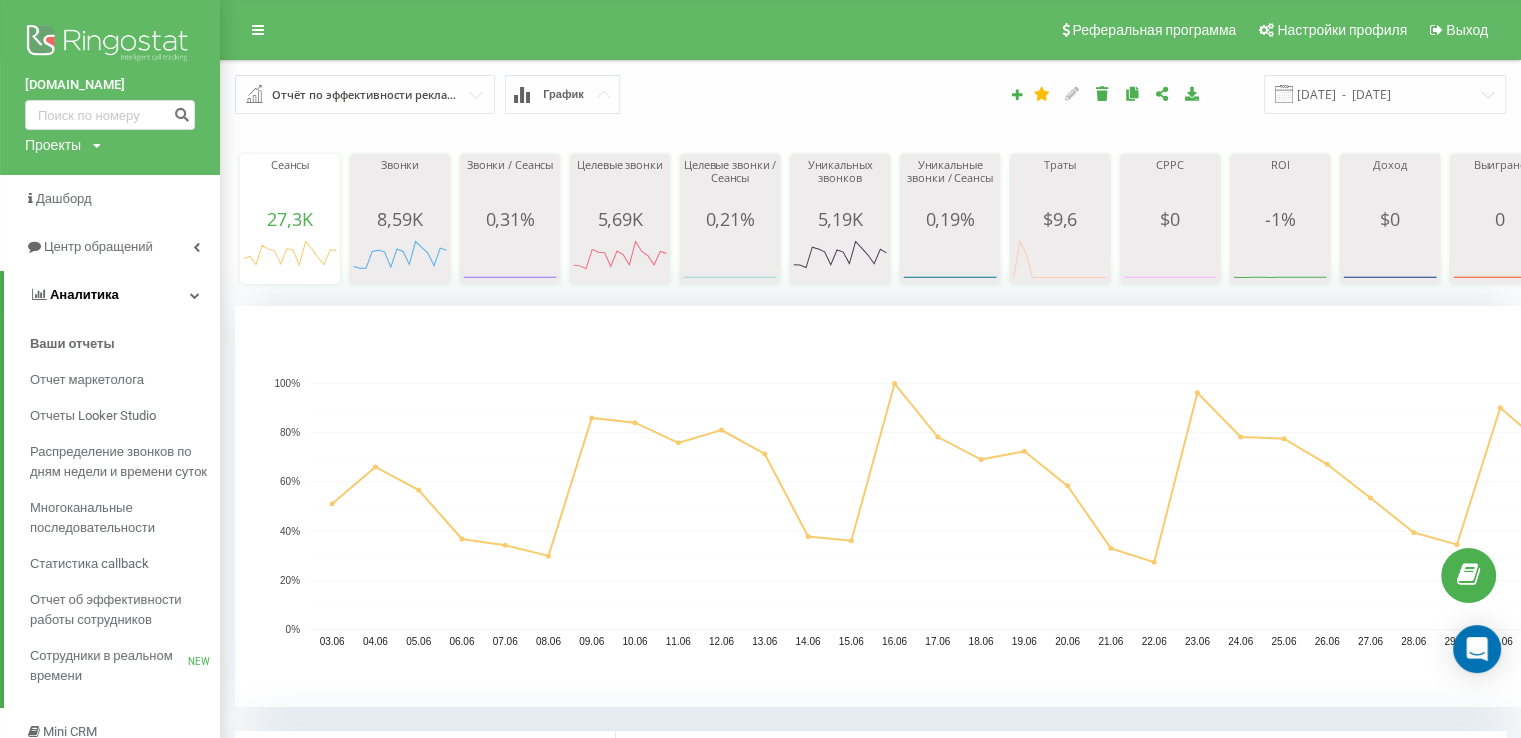 click on "Аналитика" at bounding box center (112, 295) 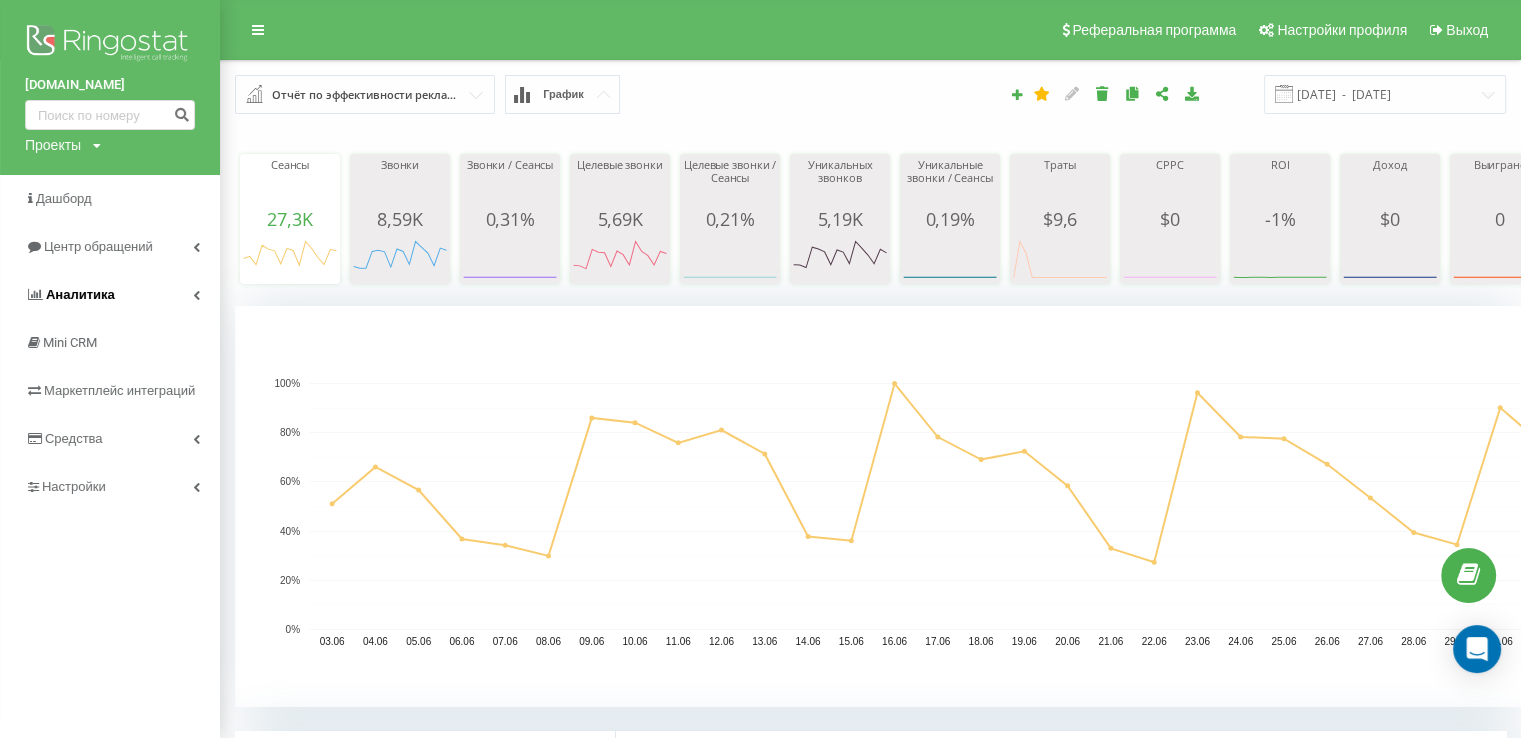 click on "Аналитика" at bounding box center [110, 295] 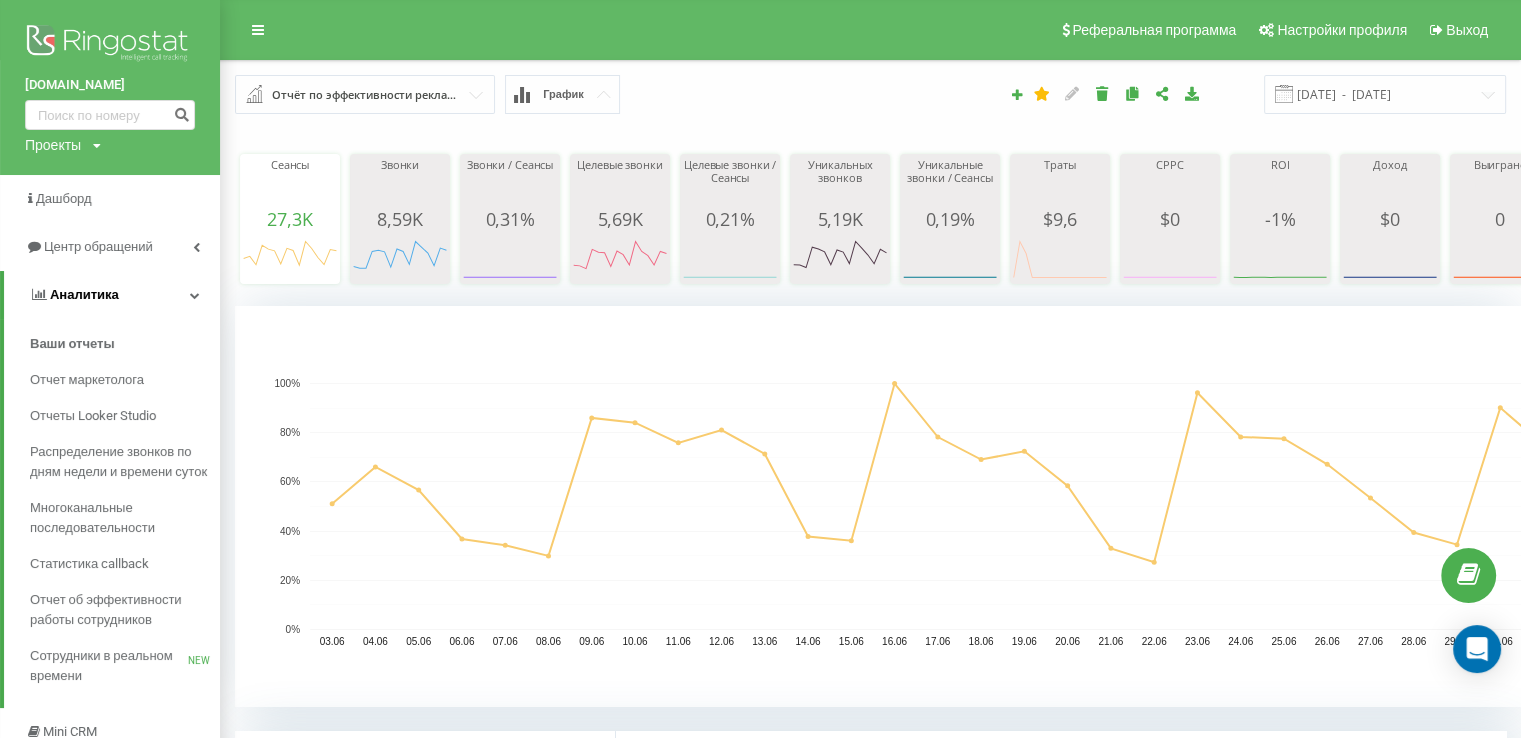 click on "Аналитика" at bounding box center (112, 295) 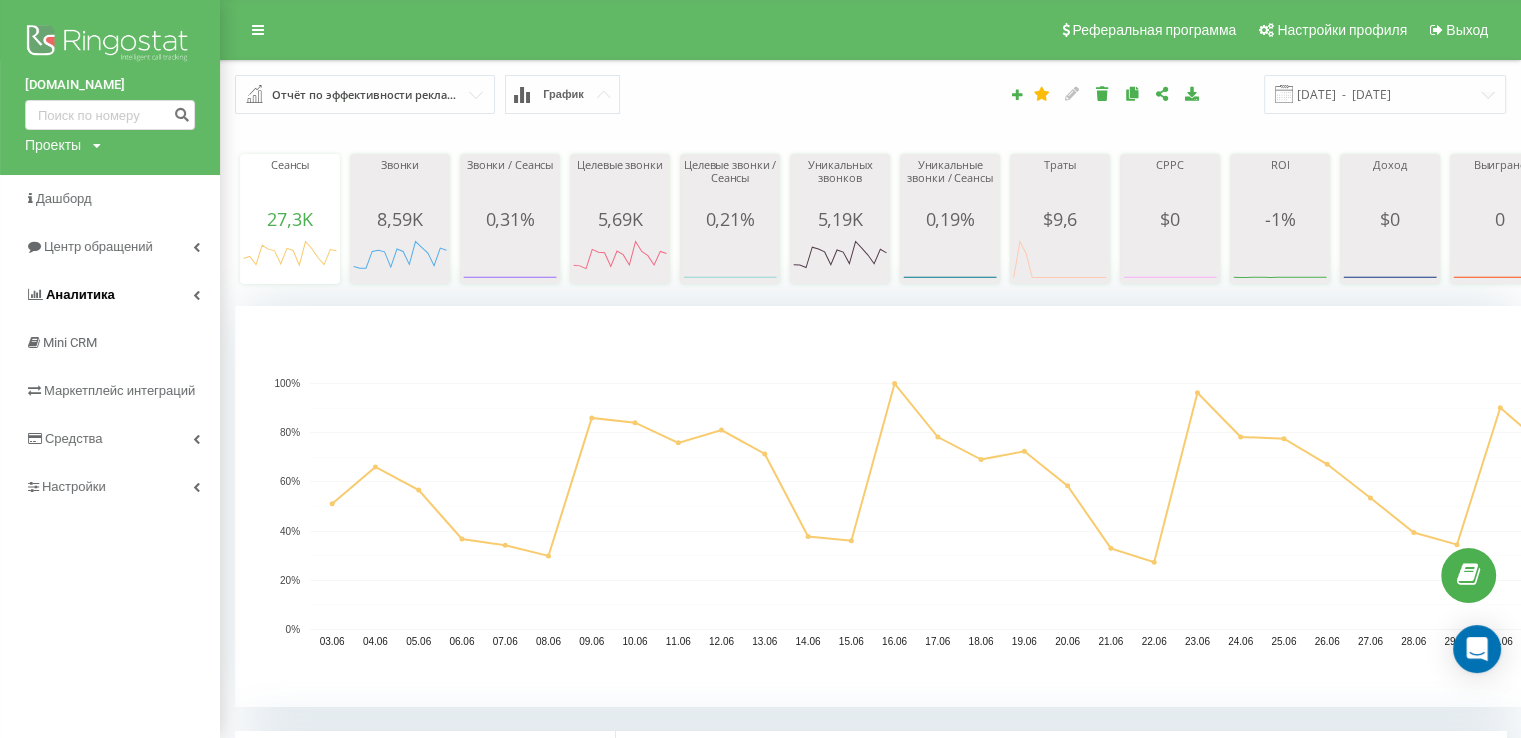 click on "Аналитика" at bounding box center [110, 295] 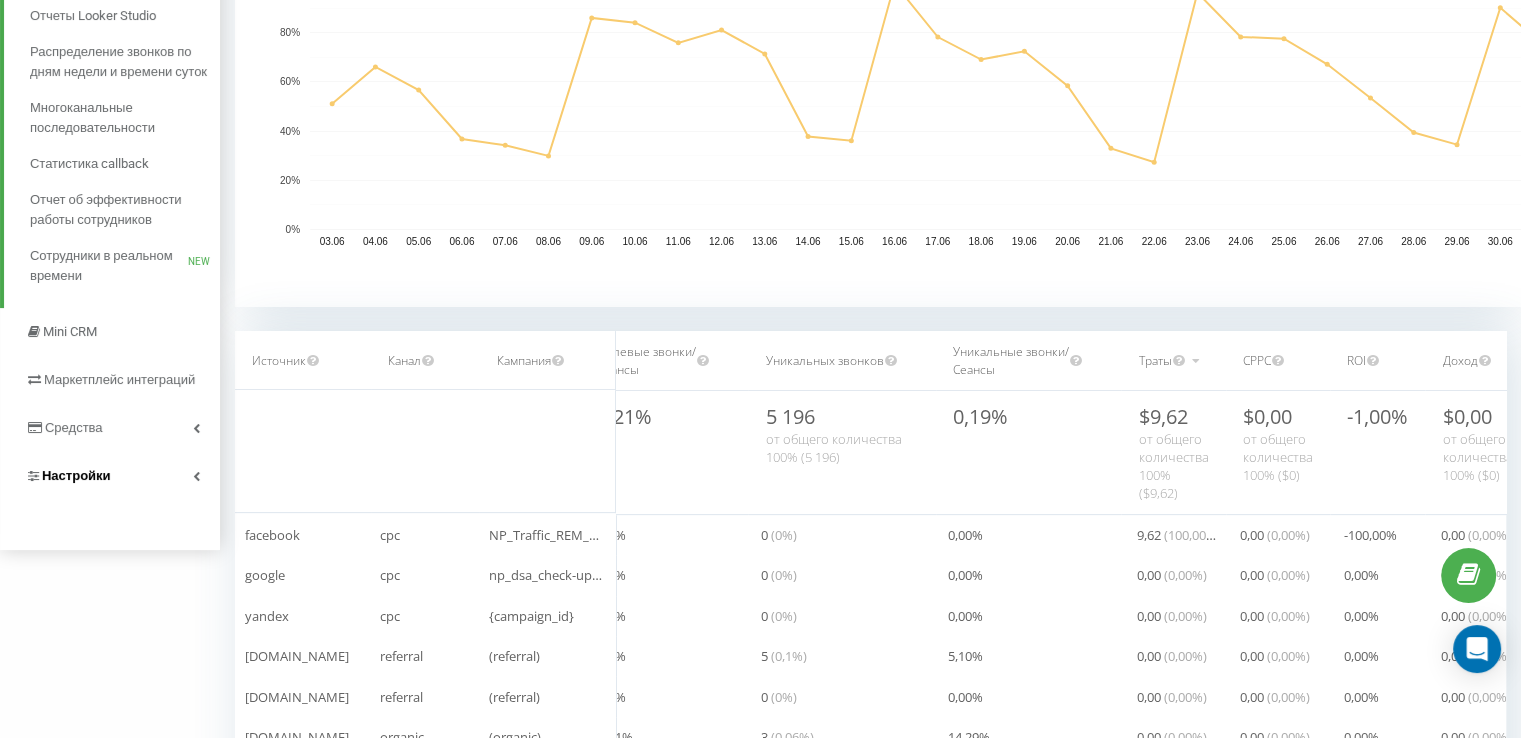 click on "Настройки" at bounding box center [76, 475] 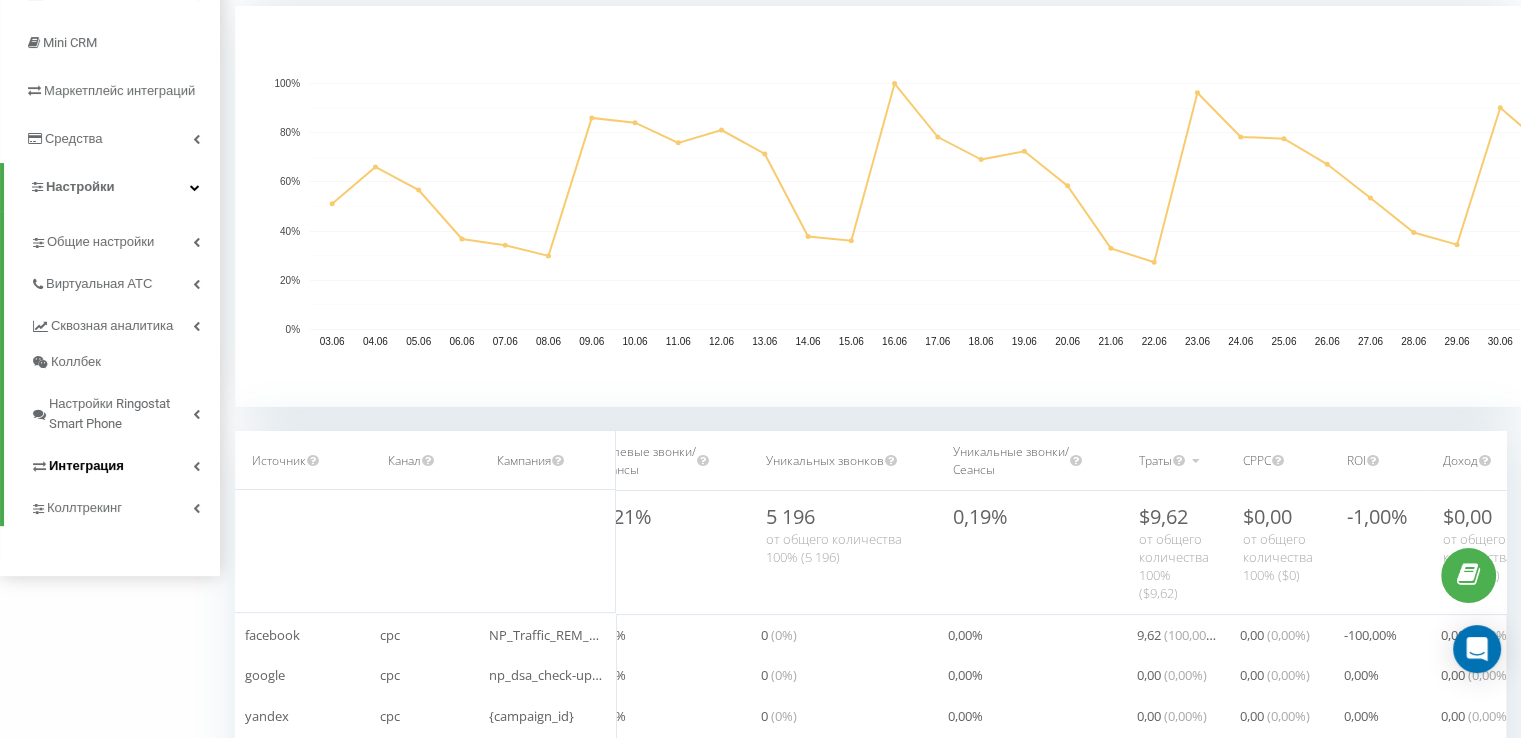 click on "Интеграция" at bounding box center (86, 466) 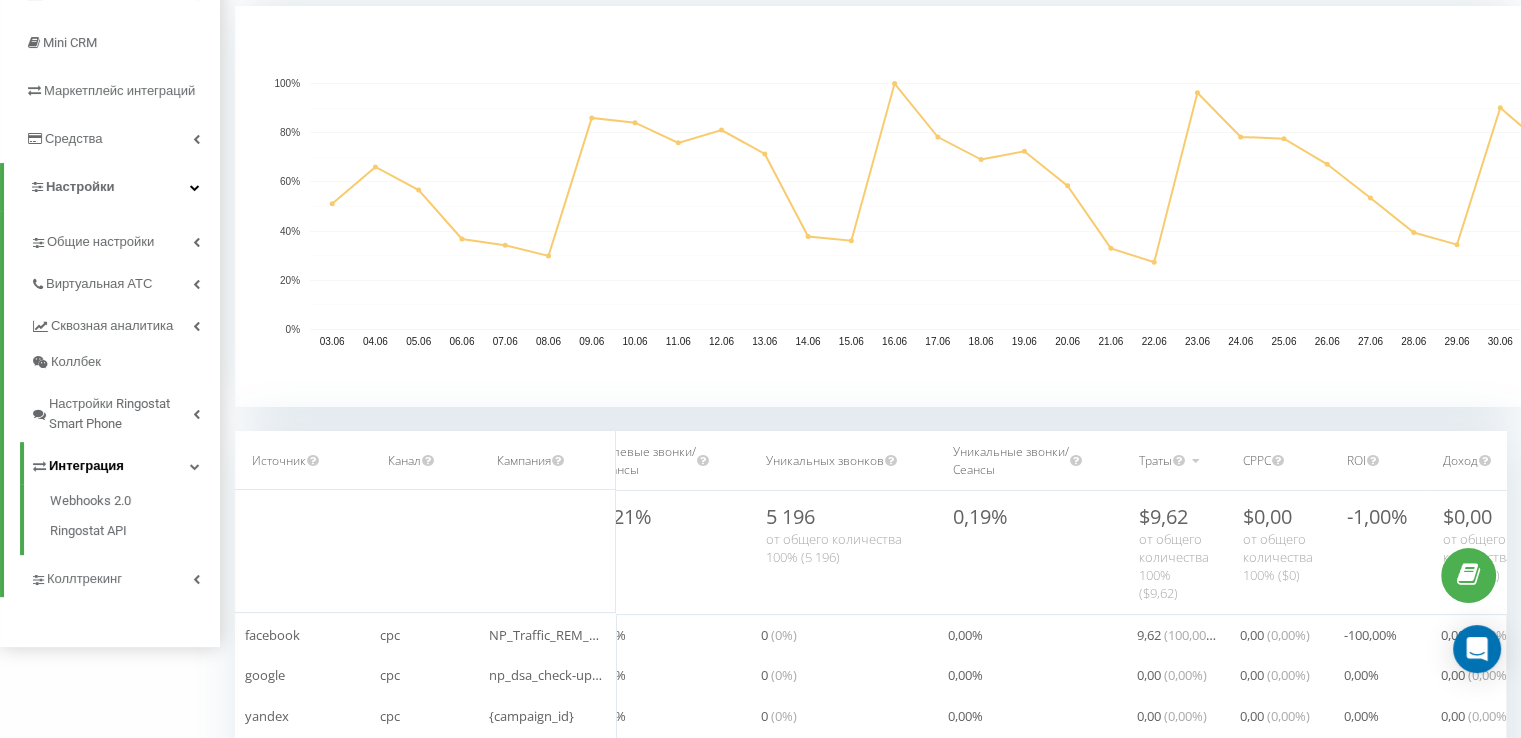 click on "Интеграция" at bounding box center [86, 466] 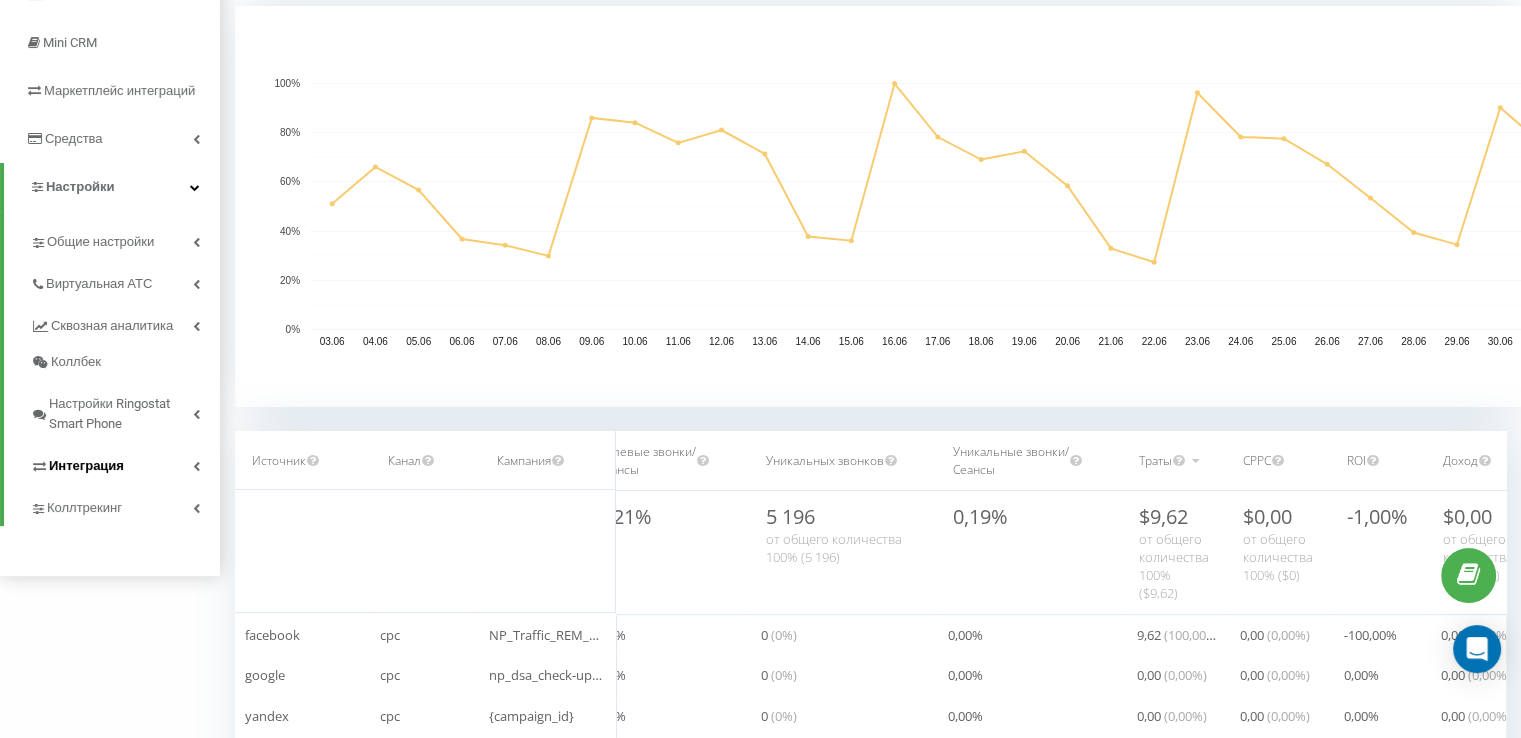 click on "Интеграция" at bounding box center [86, 466] 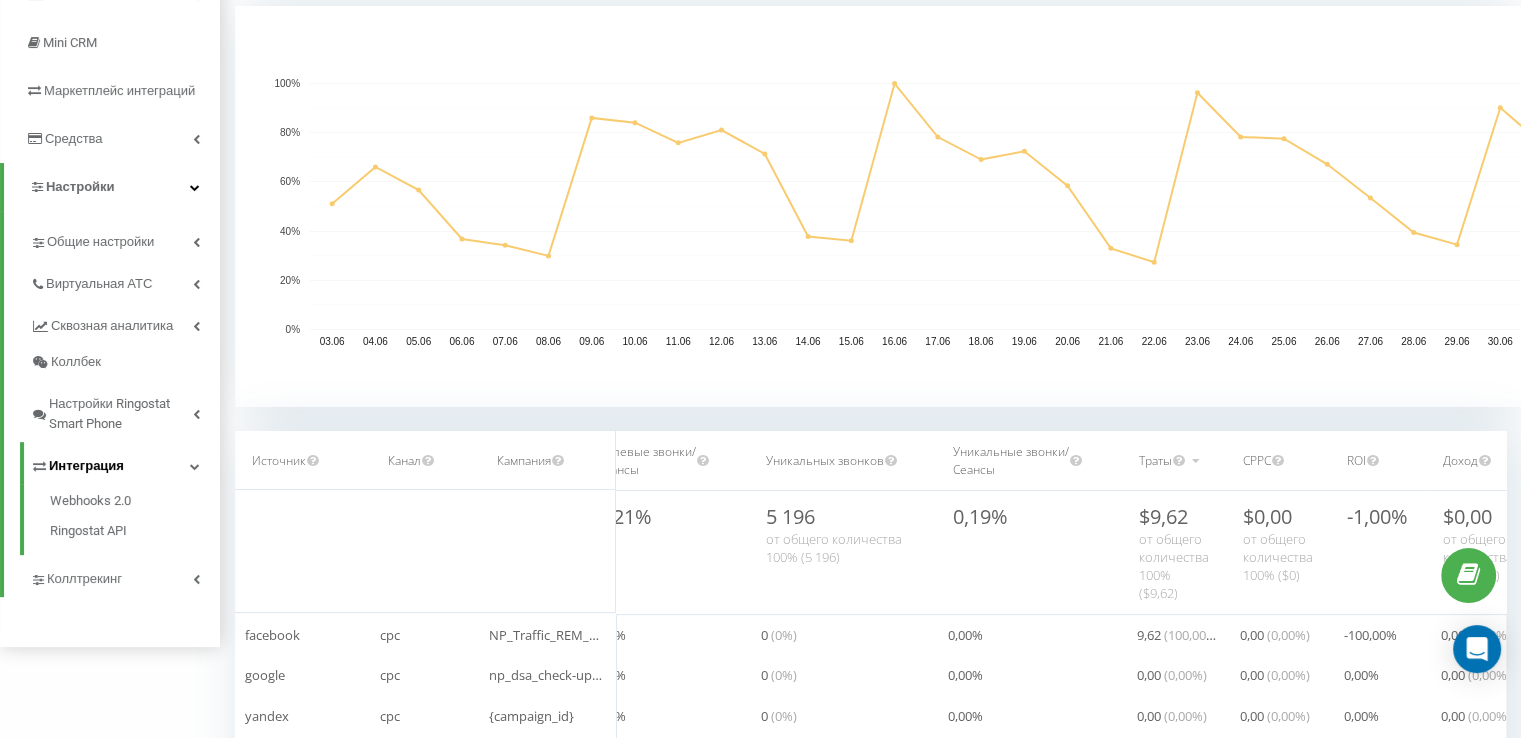 click on "Интеграция" at bounding box center [86, 466] 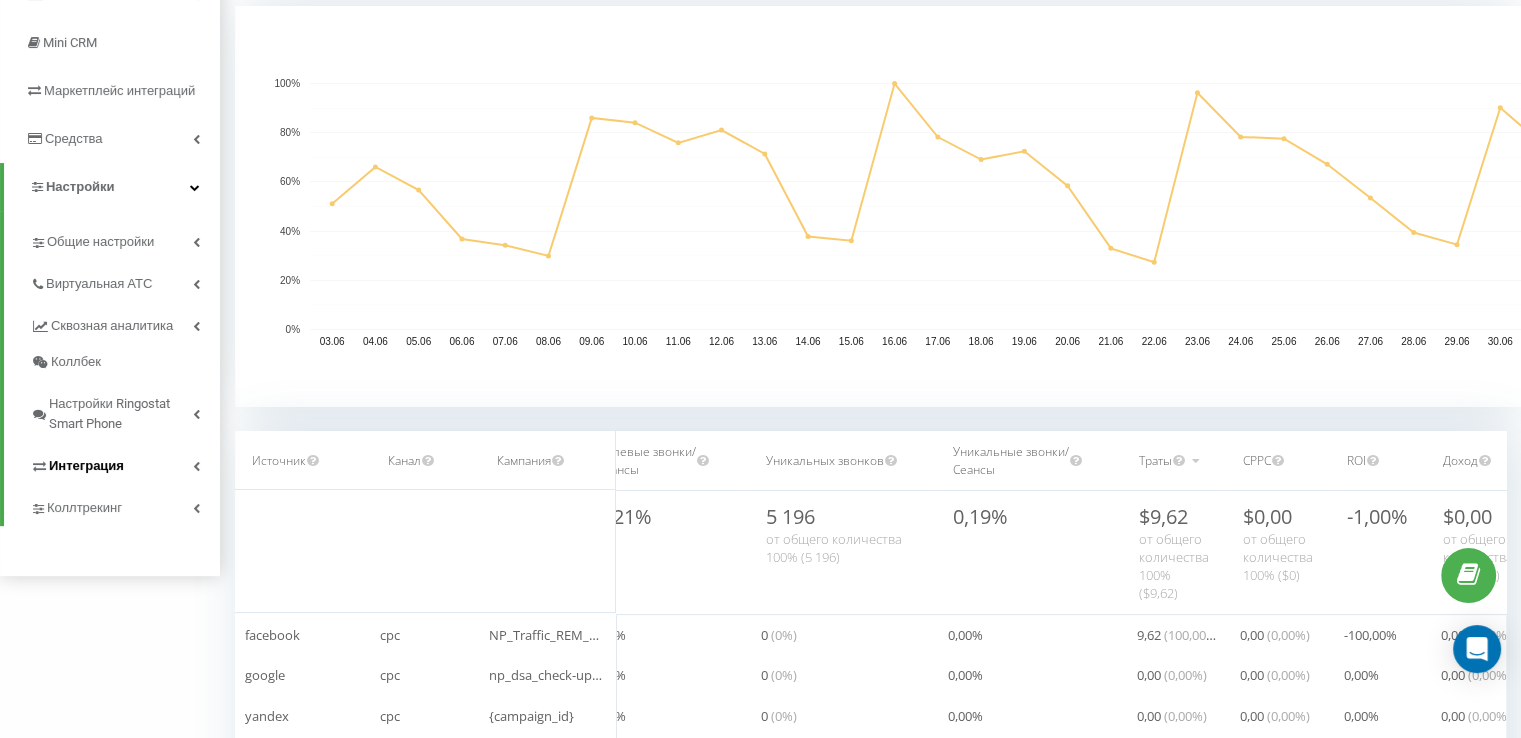 click on "Интеграция" at bounding box center [86, 466] 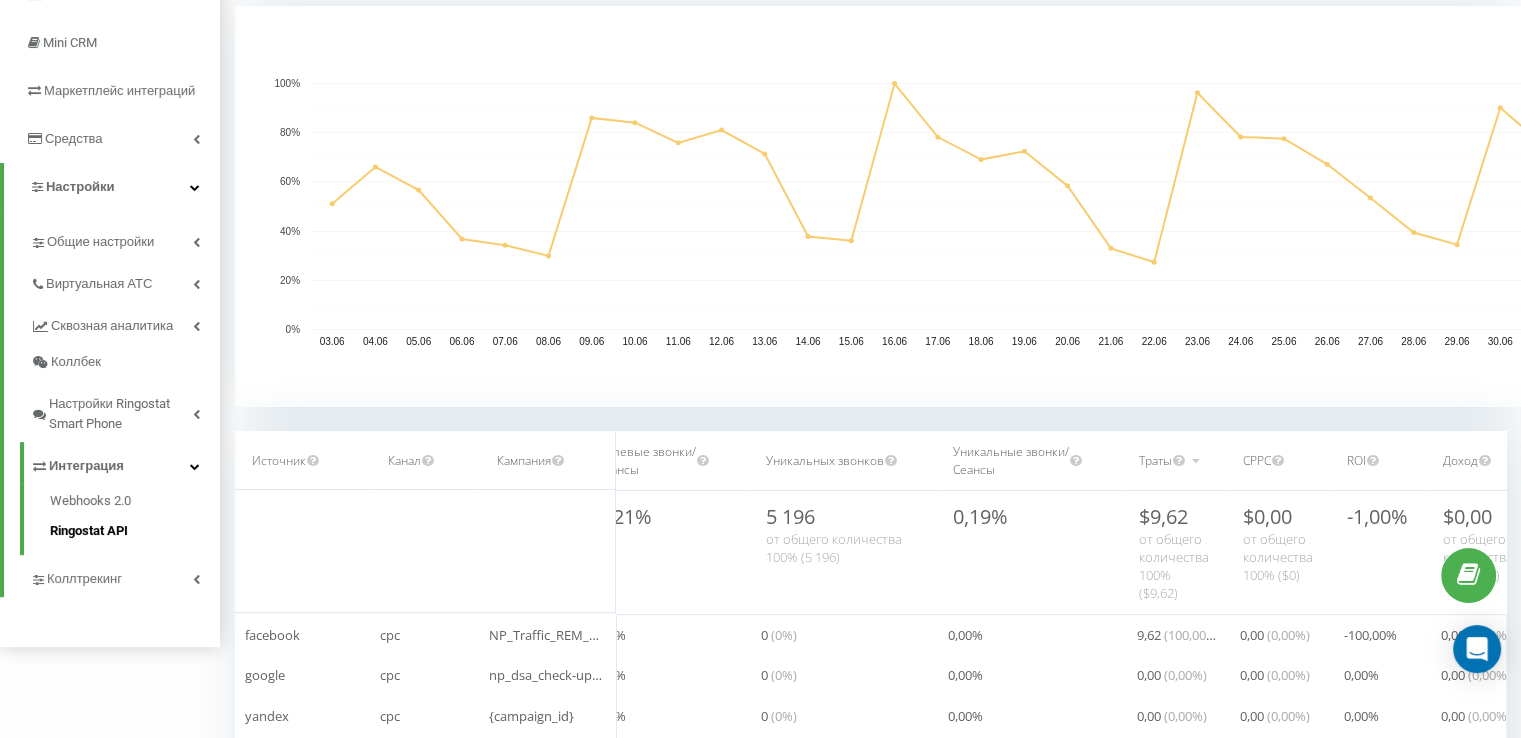 click on "Ringostat API" at bounding box center (135, 528) 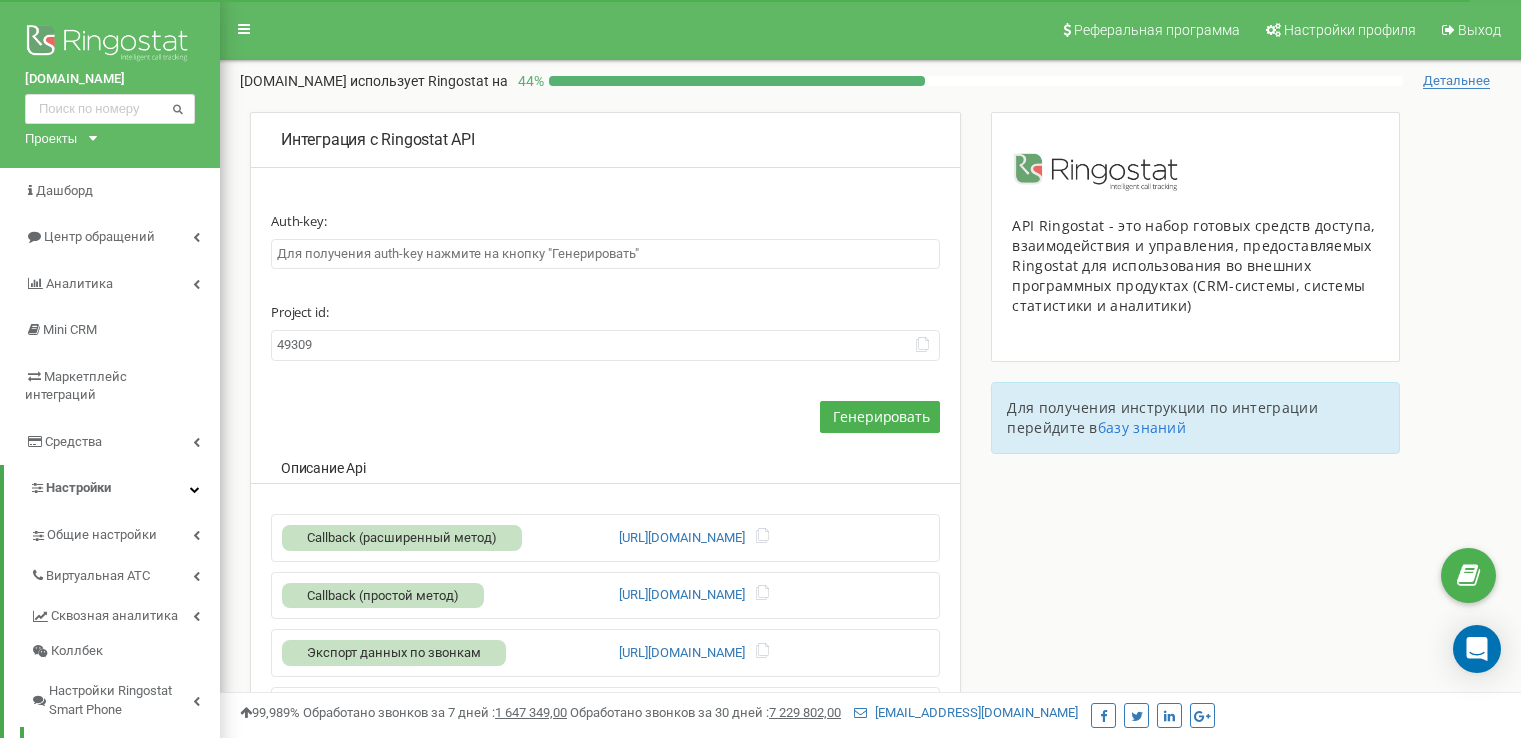 scroll, scrollTop: 0, scrollLeft: 0, axis: both 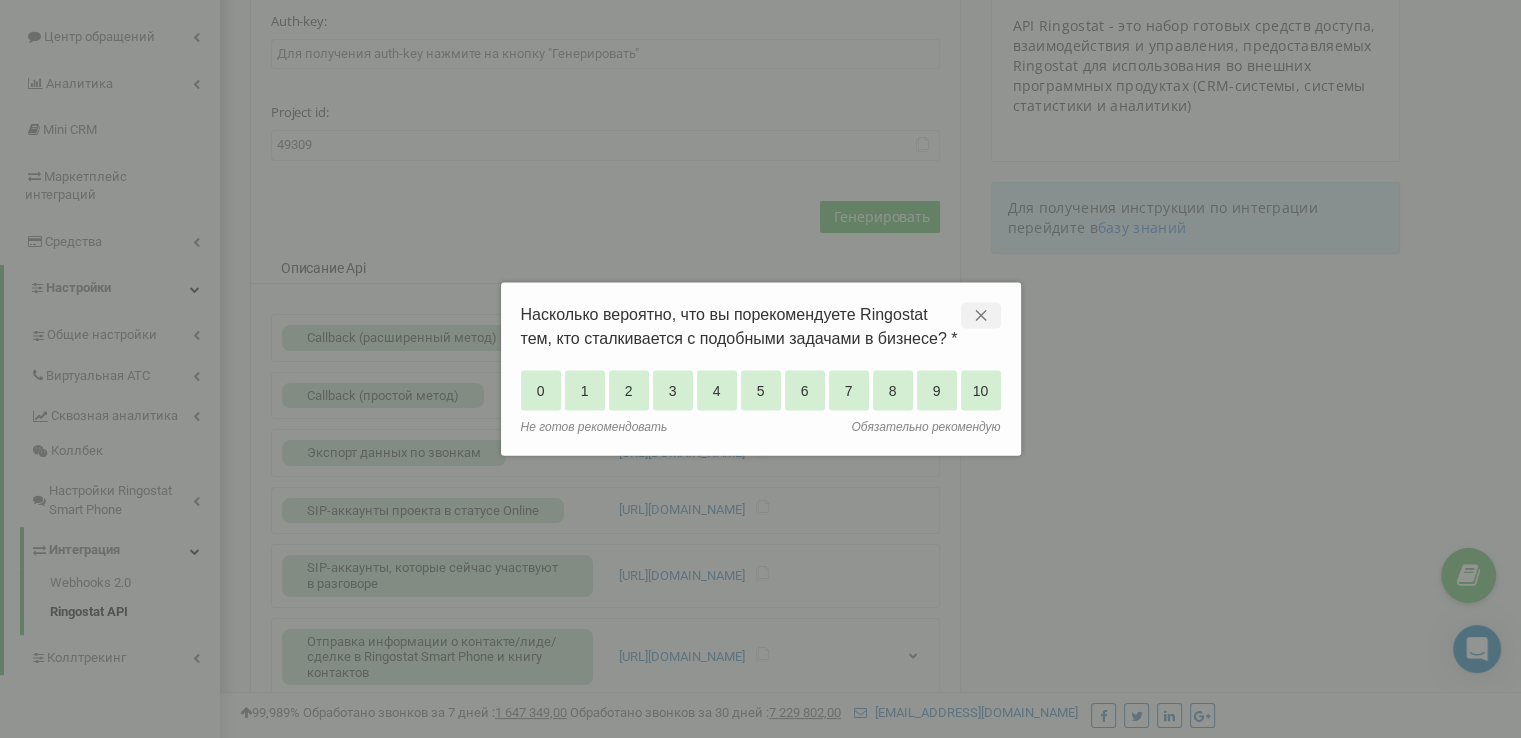 click on "✕" at bounding box center [981, 315] 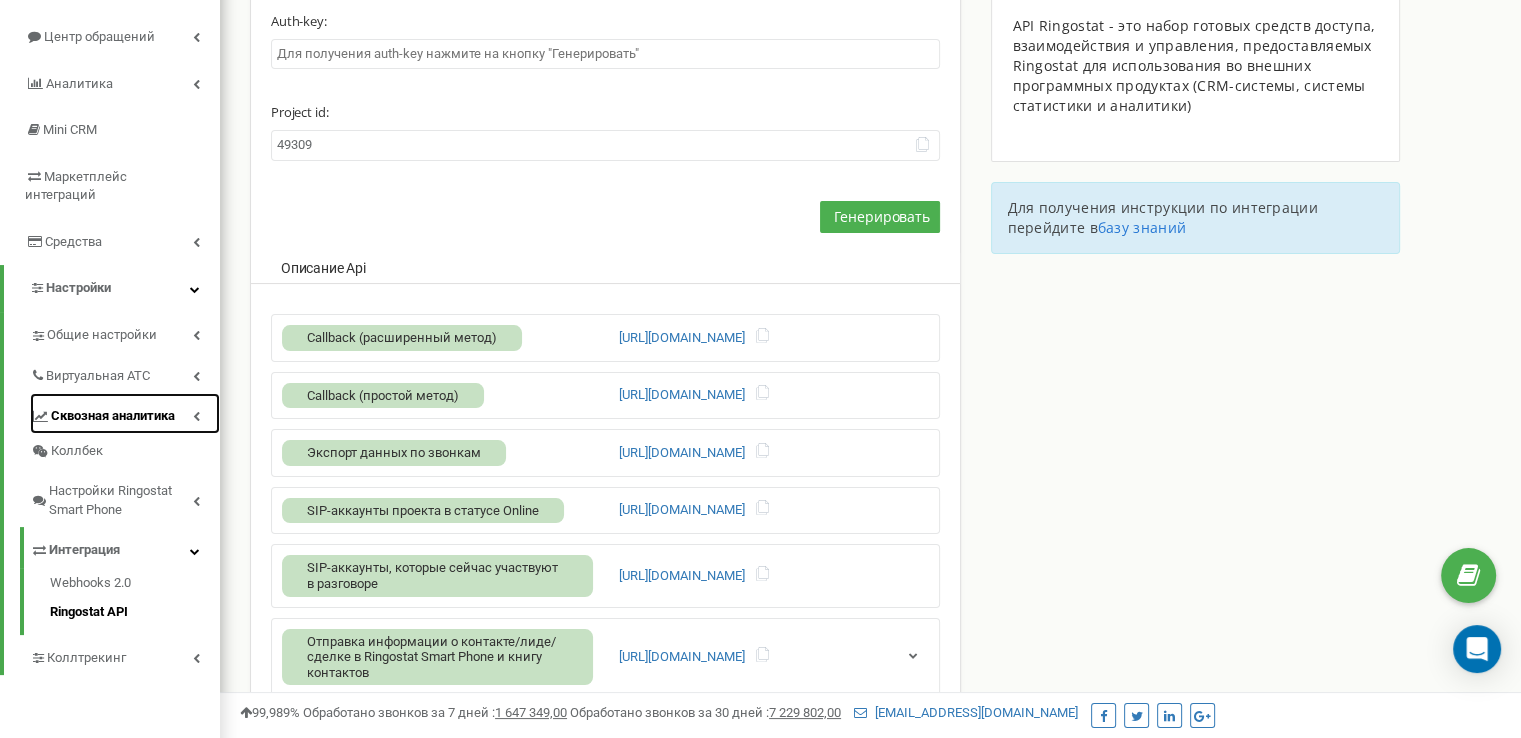 click on "Сквозная аналитика" at bounding box center (113, 416) 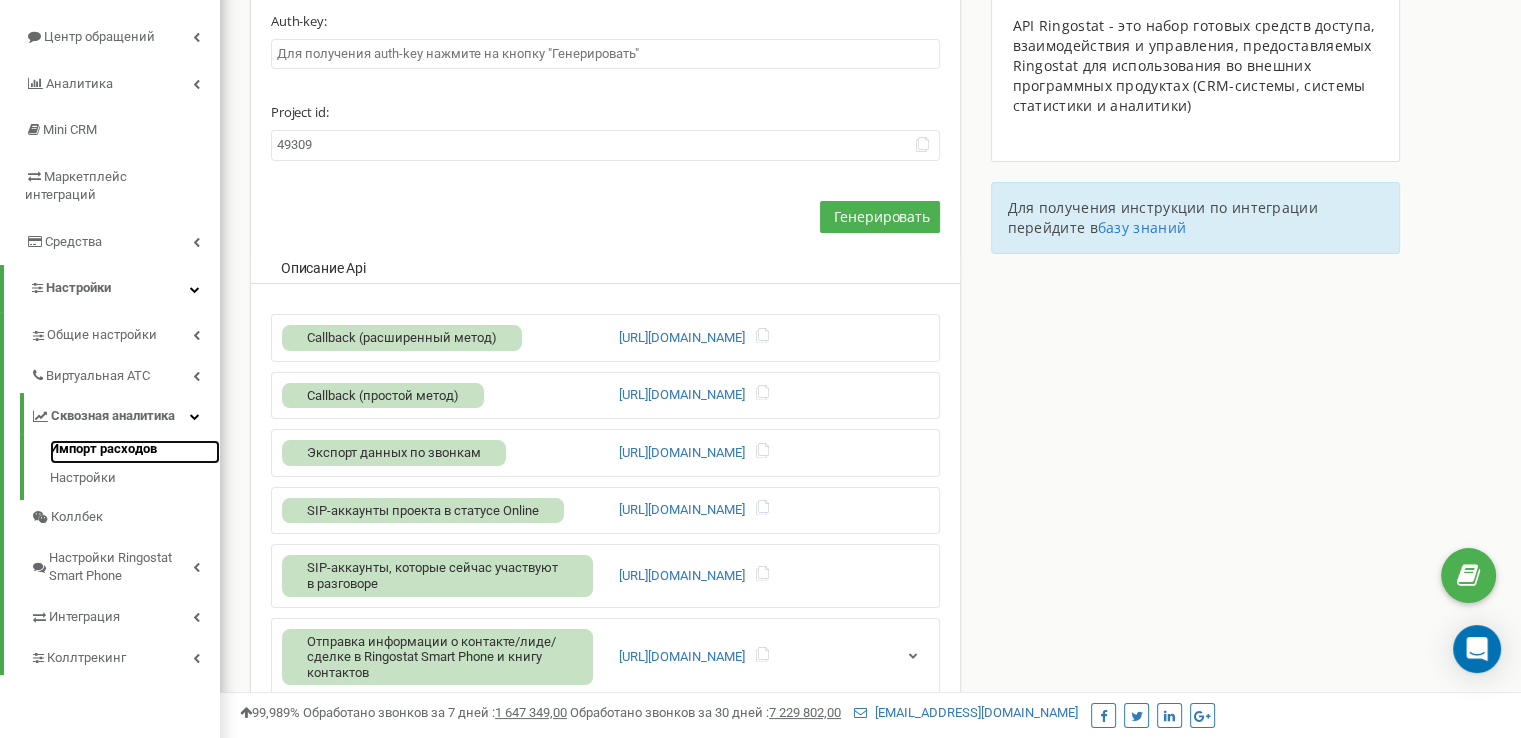 click on "Импорт расходов" at bounding box center [135, 452] 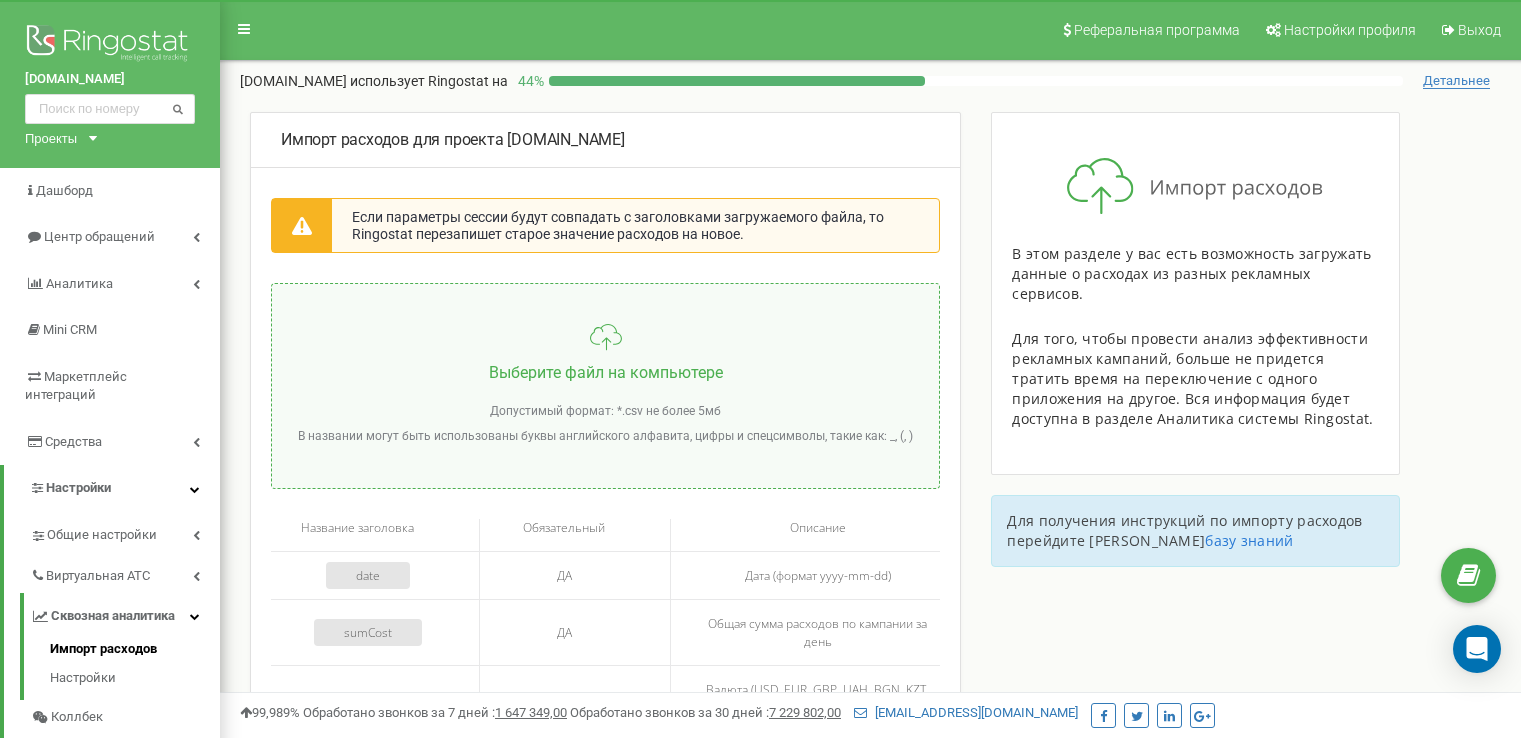 scroll, scrollTop: 0, scrollLeft: 0, axis: both 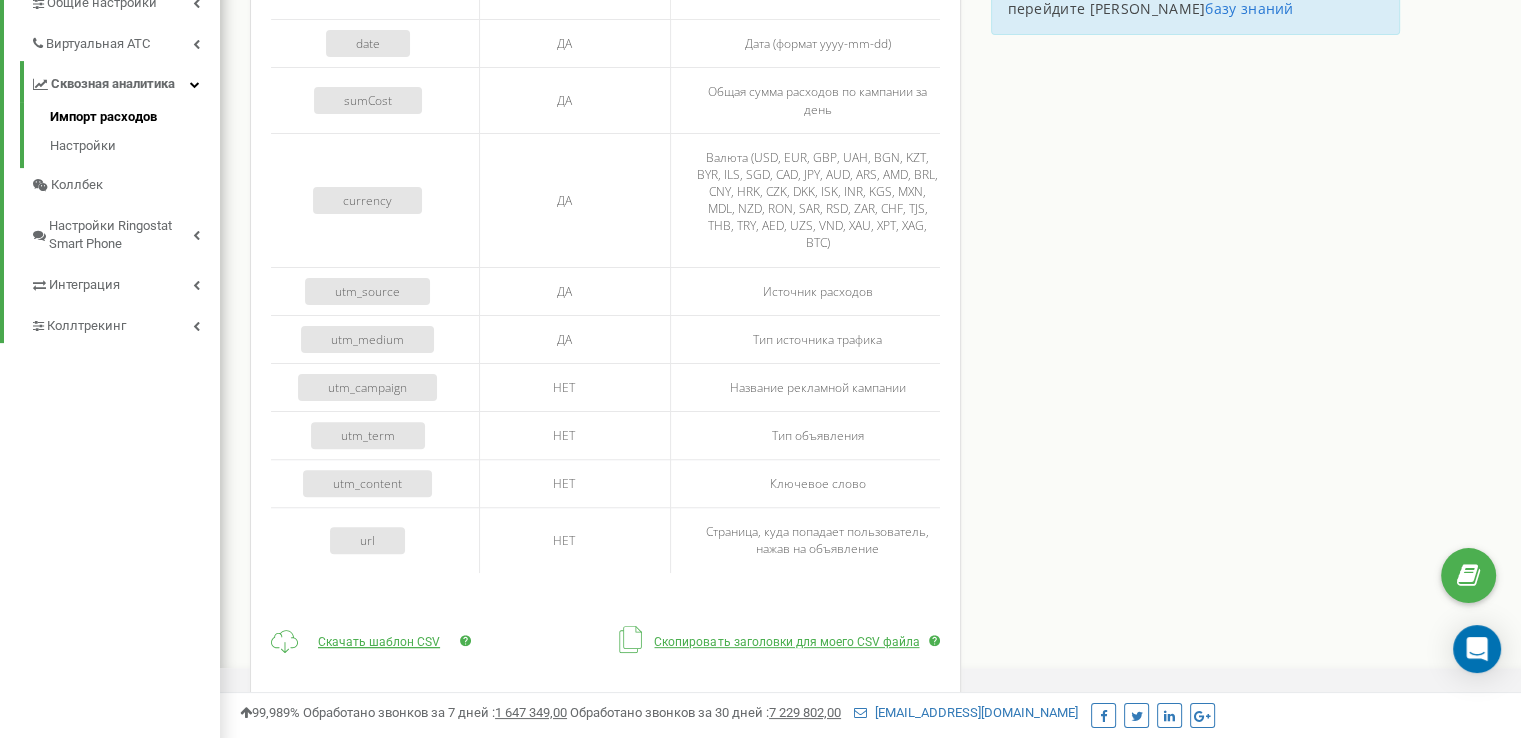 click on "Тип источника трафика" at bounding box center (817, 339) 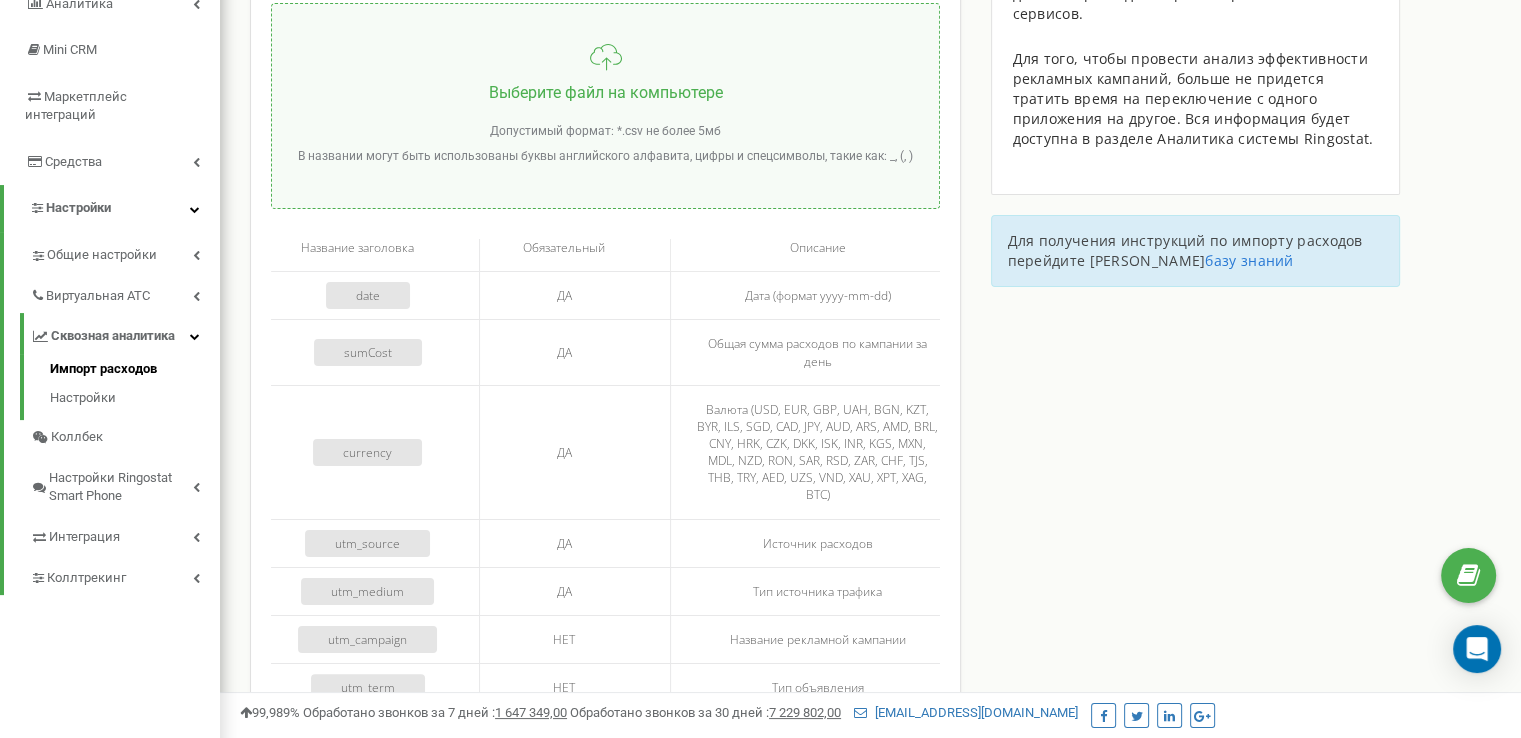scroll, scrollTop: 232, scrollLeft: 0, axis: vertical 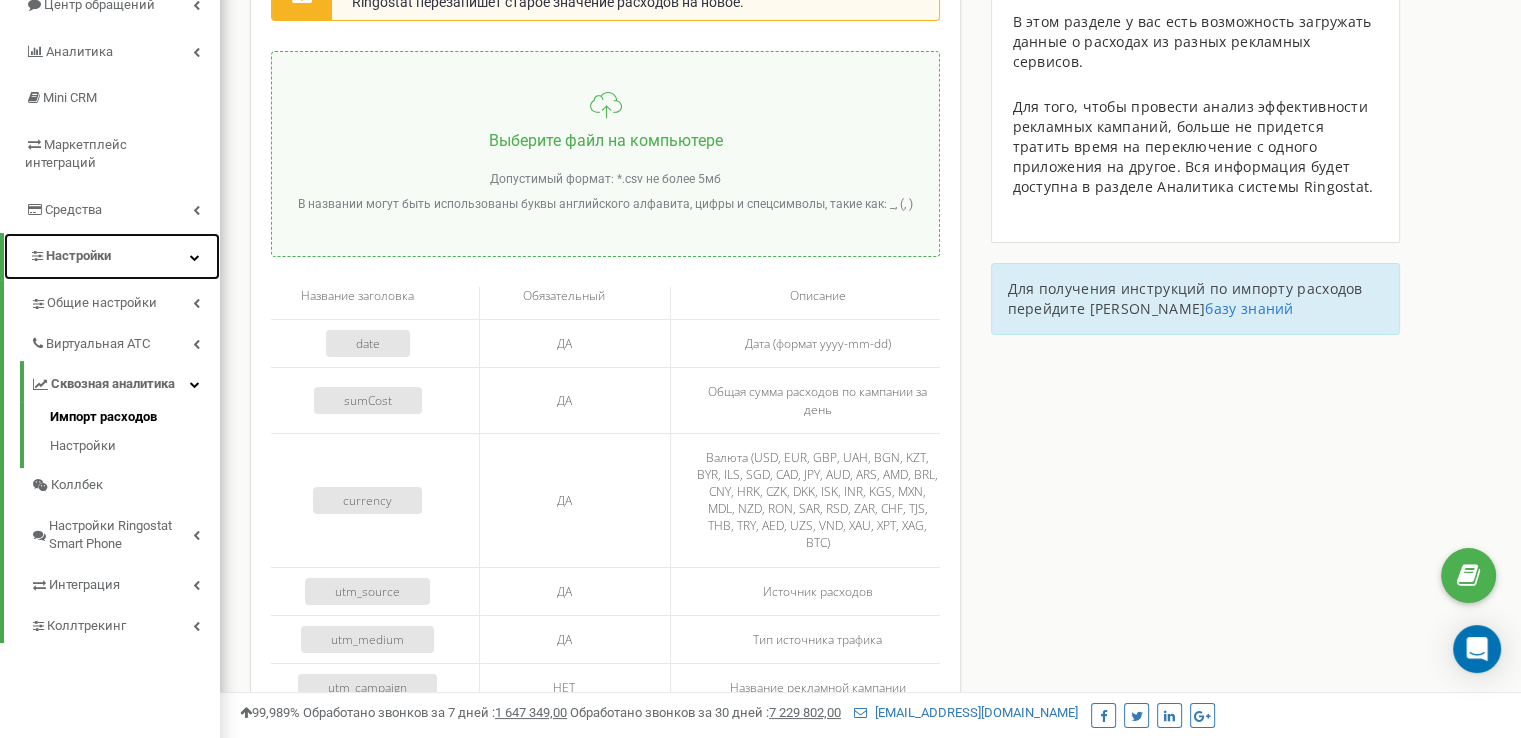 click on "Настройки" at bounding box center [112, 256] 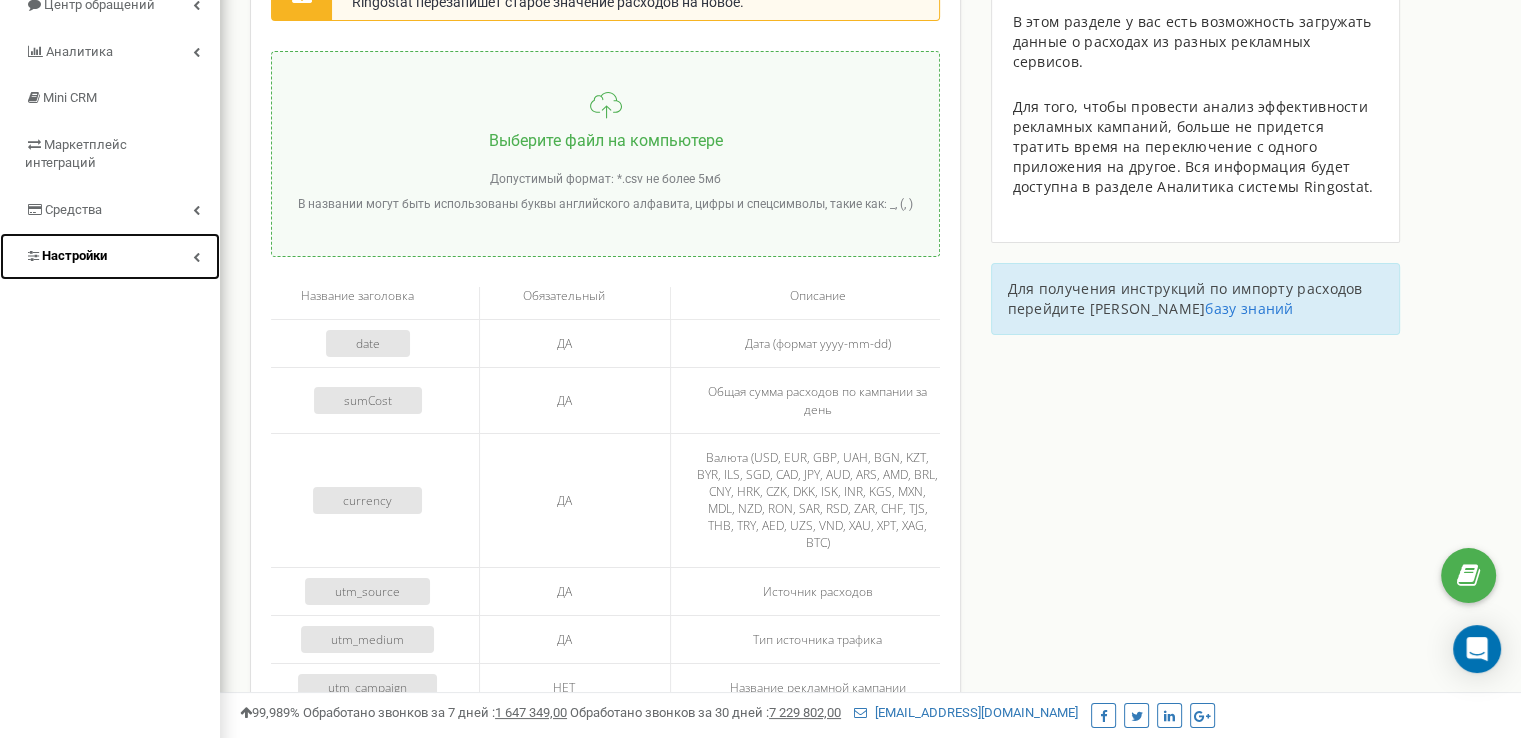 click on "Настройки" at bounding box center [110, 256] 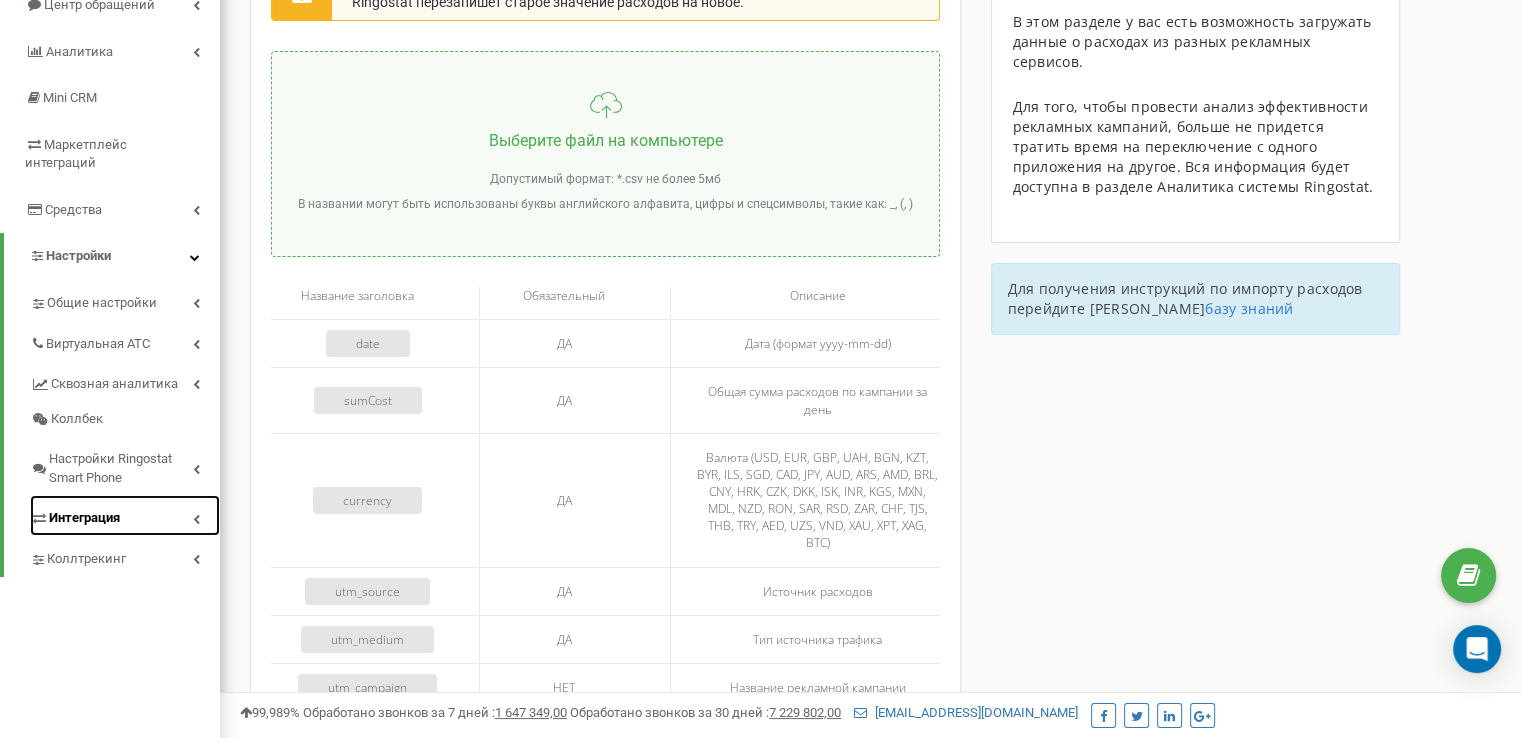 click on "Интеграция" at bounding box center [125, 515] 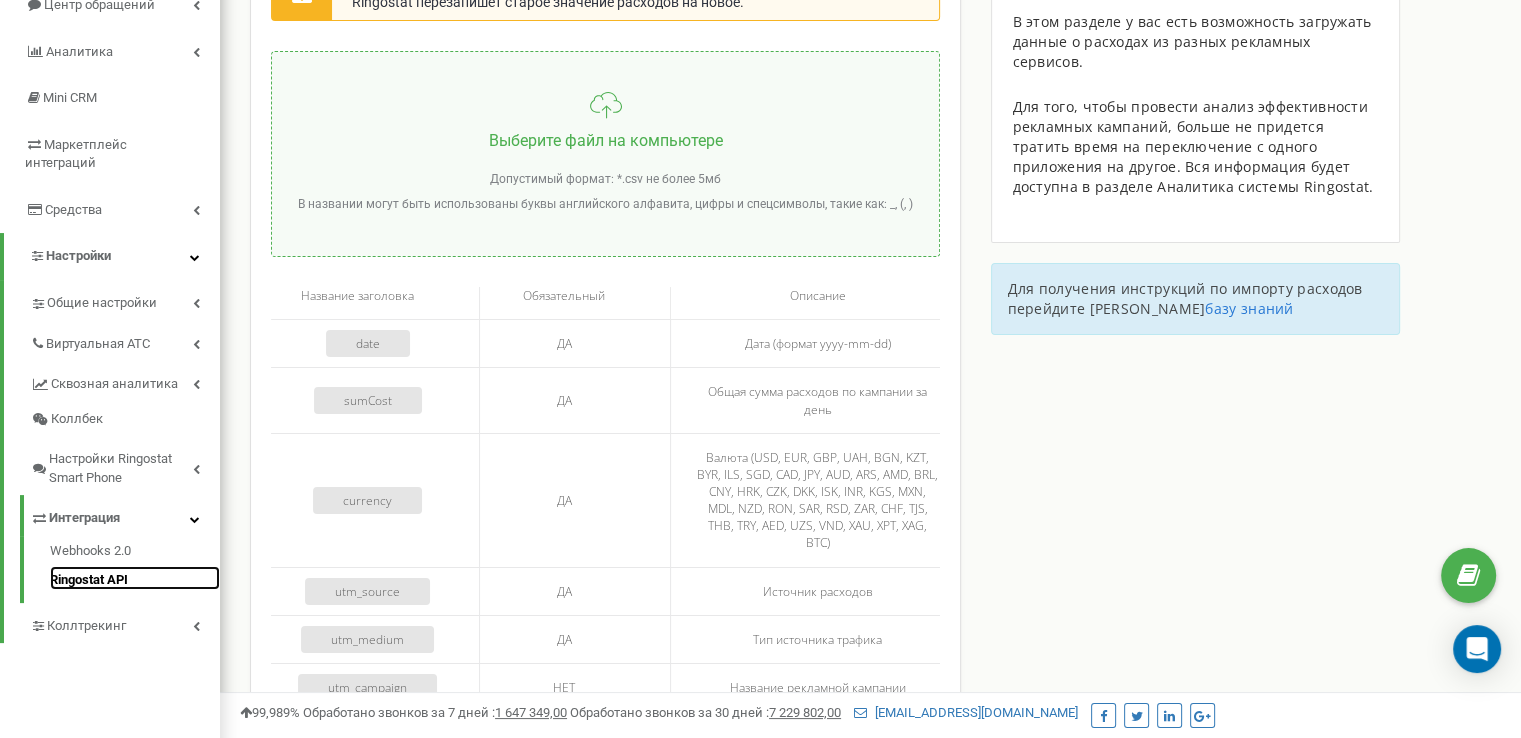 click on "Ringostat API" at bounding box center (135, 578) 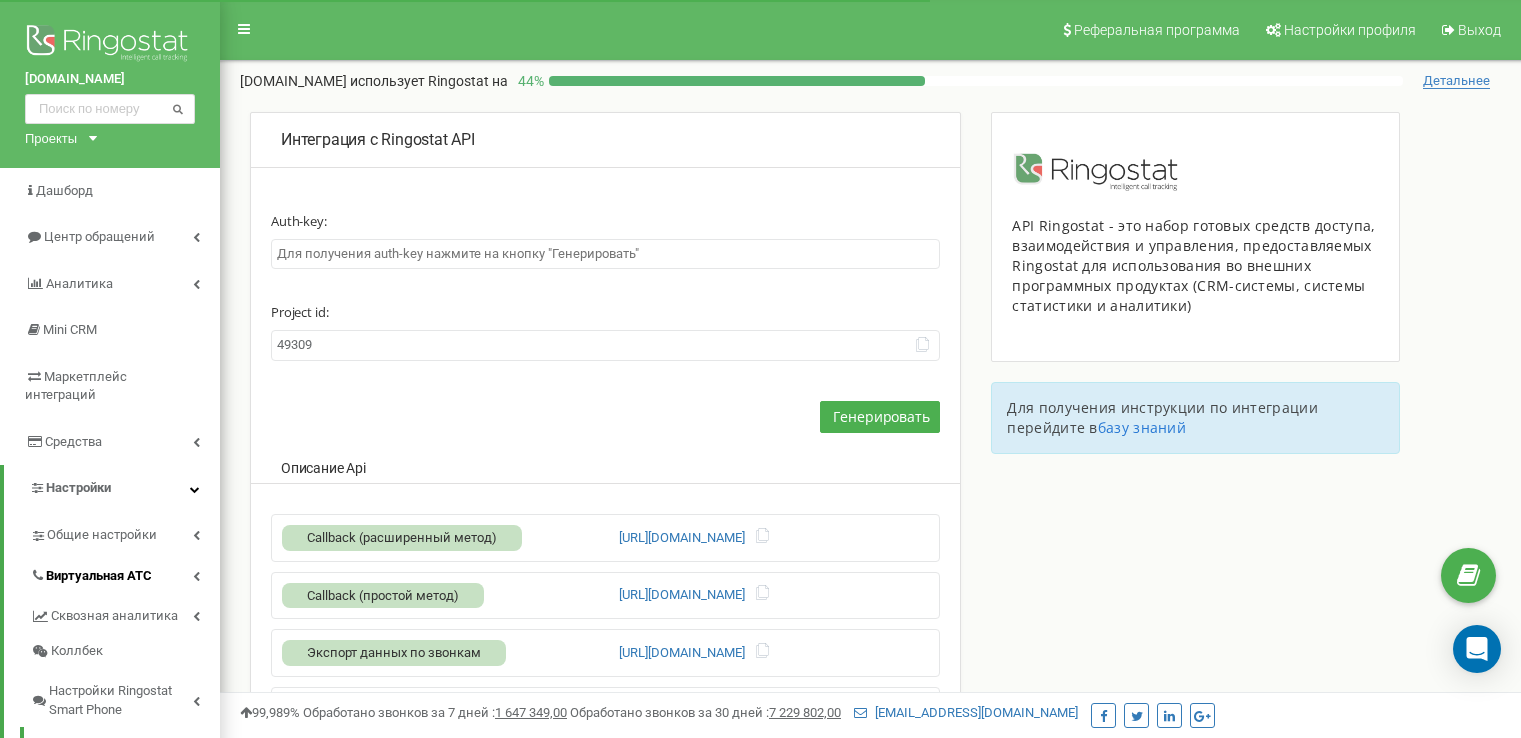 scroll, scrollTop: 0, scrollLeft: 0, axis: both 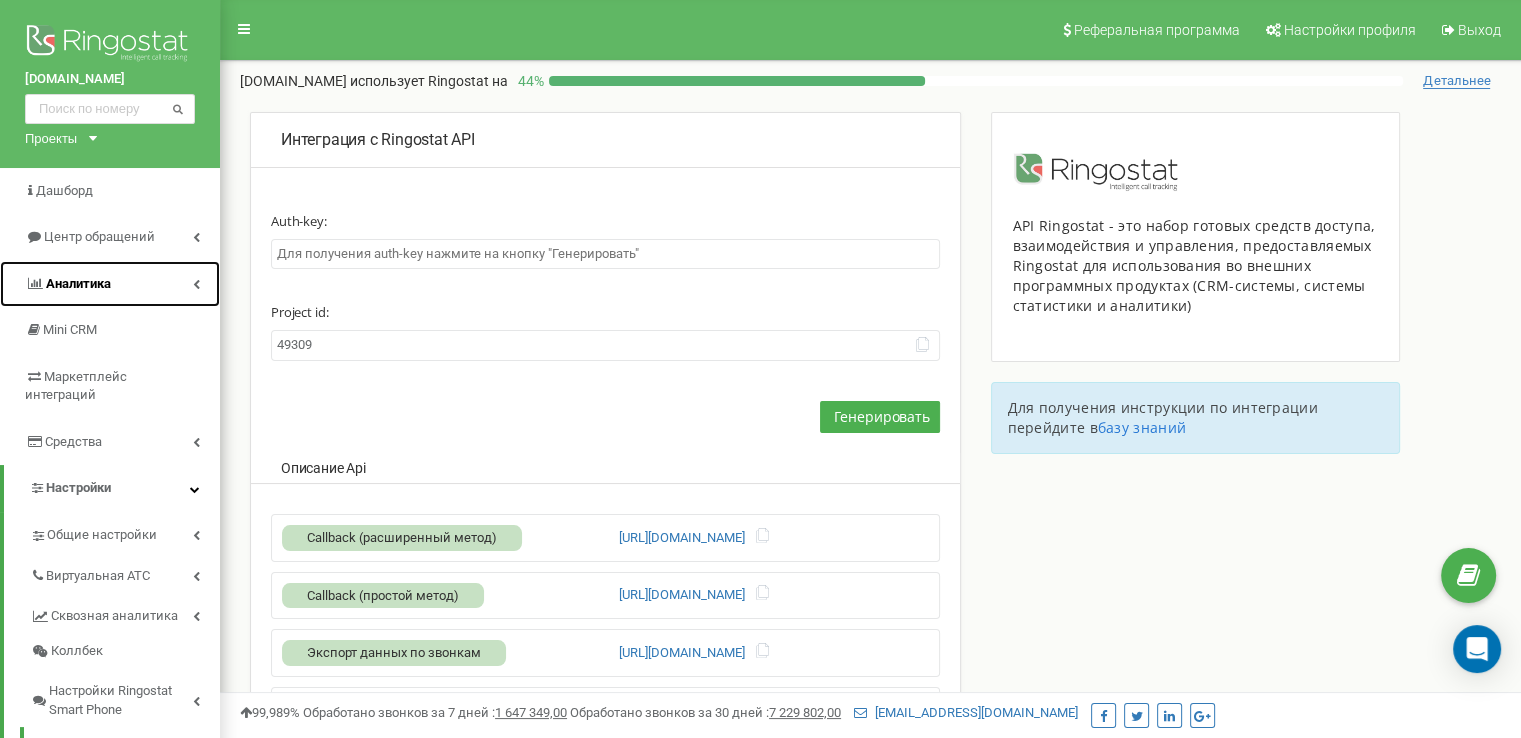 click on "Аналитика" at bounding box center [78, 283] 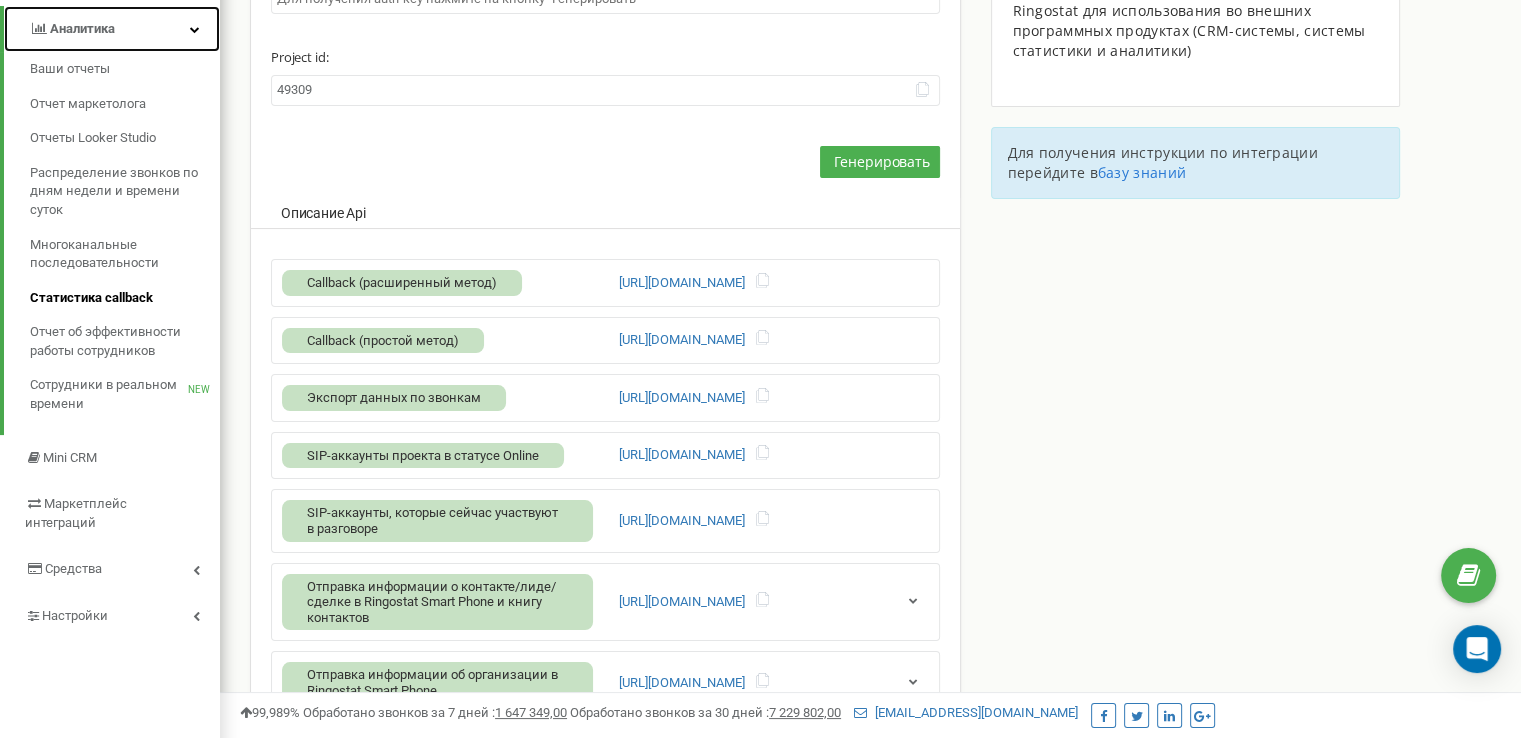 scroll, scrollTop: 300, scrollLeft: 0, axis: vertical 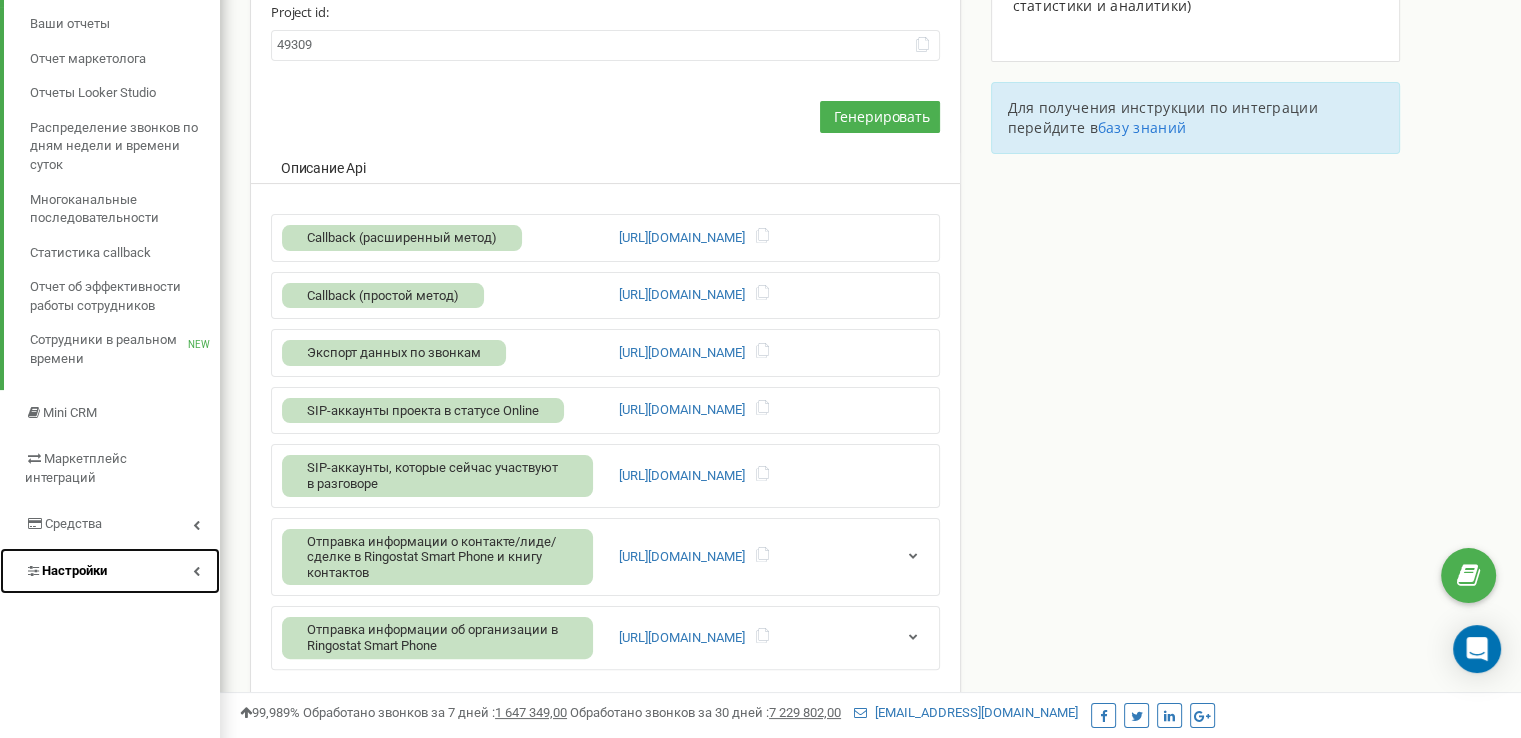 click on "Настройки" at bounding box center [74, 570] 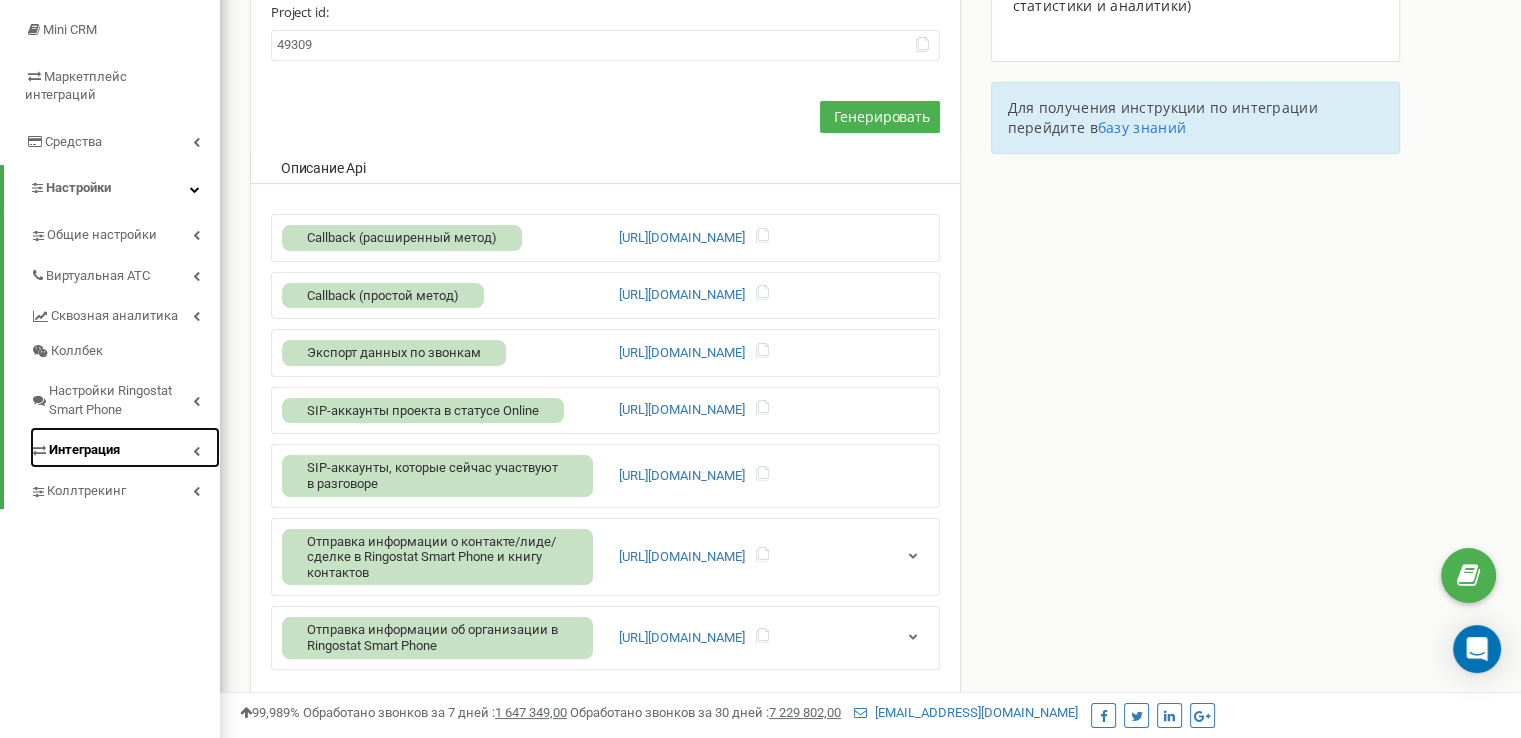 click on "Интеграция" at bounding box center [84, 450] 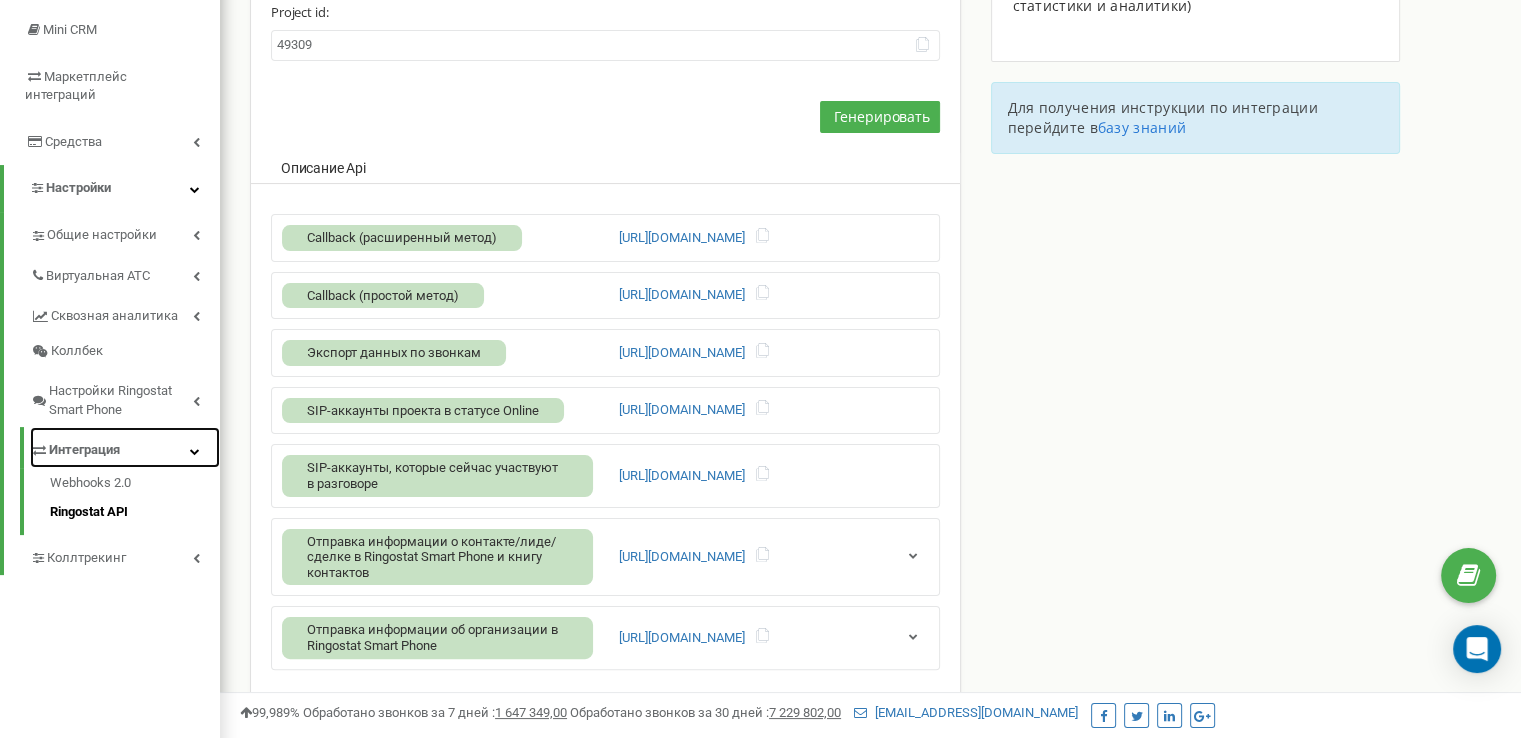 click on "Интеграция" at bounding box center [84, 450] 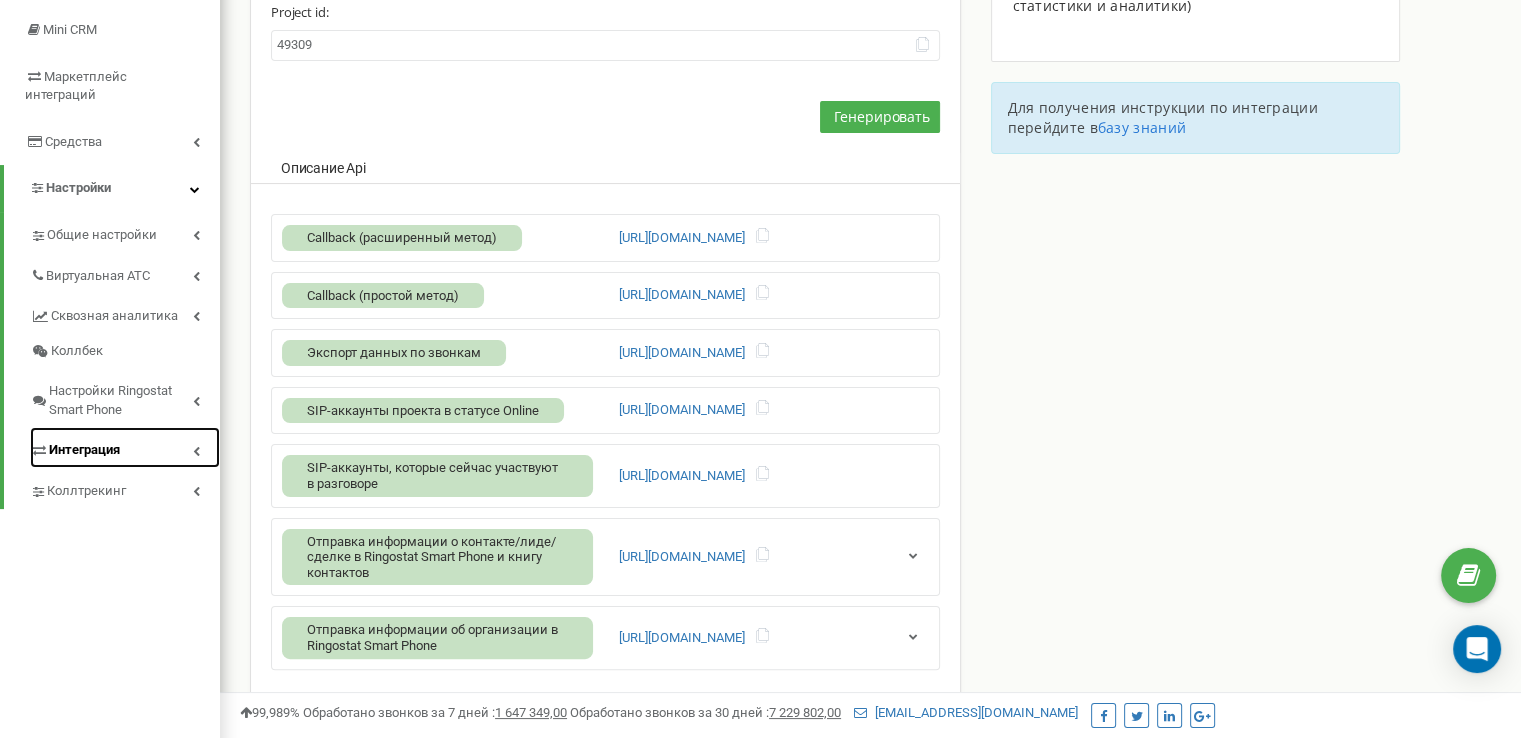 click on "Интеграция" at bounding box center [84, 450] 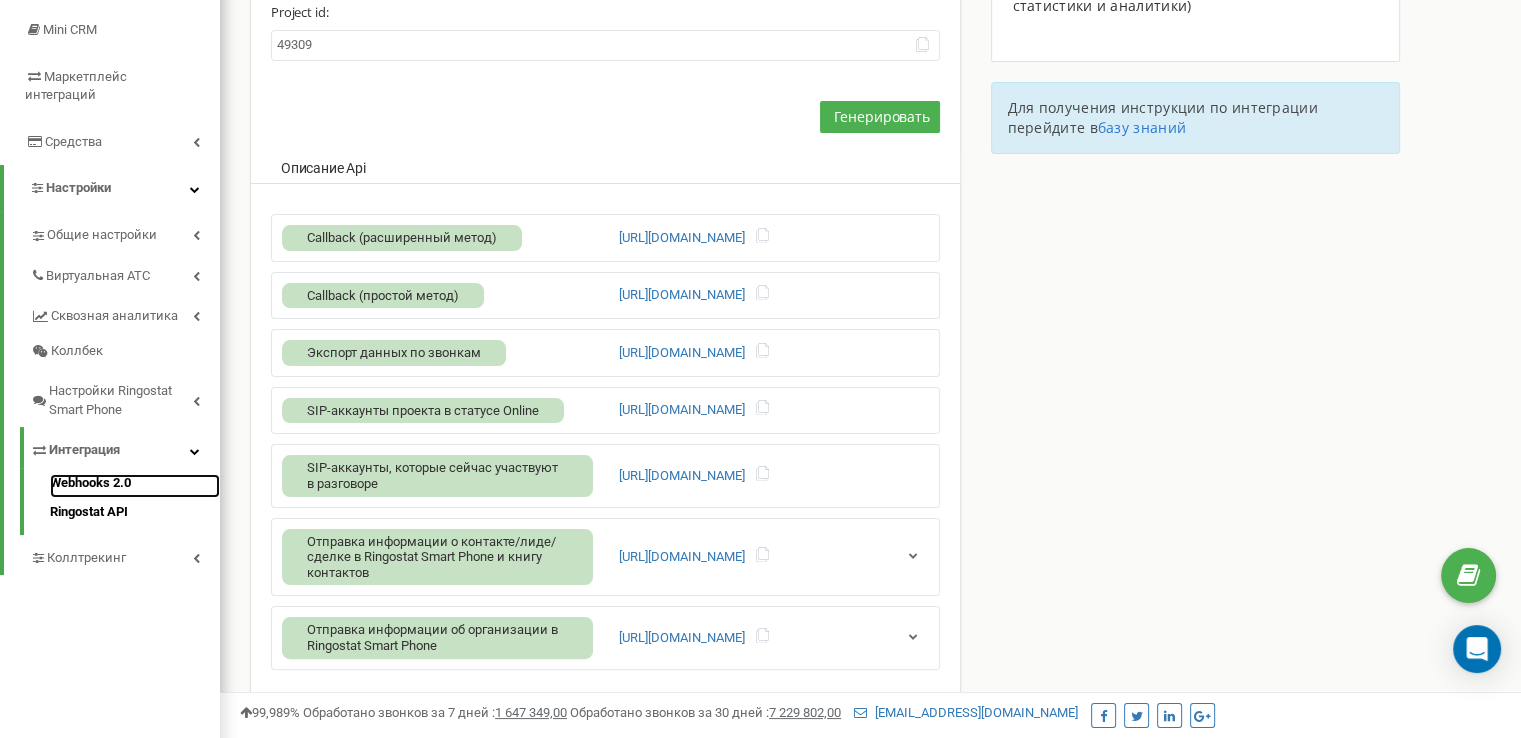 click on "Webhooks 2.0" at bounding box center (135, 486) 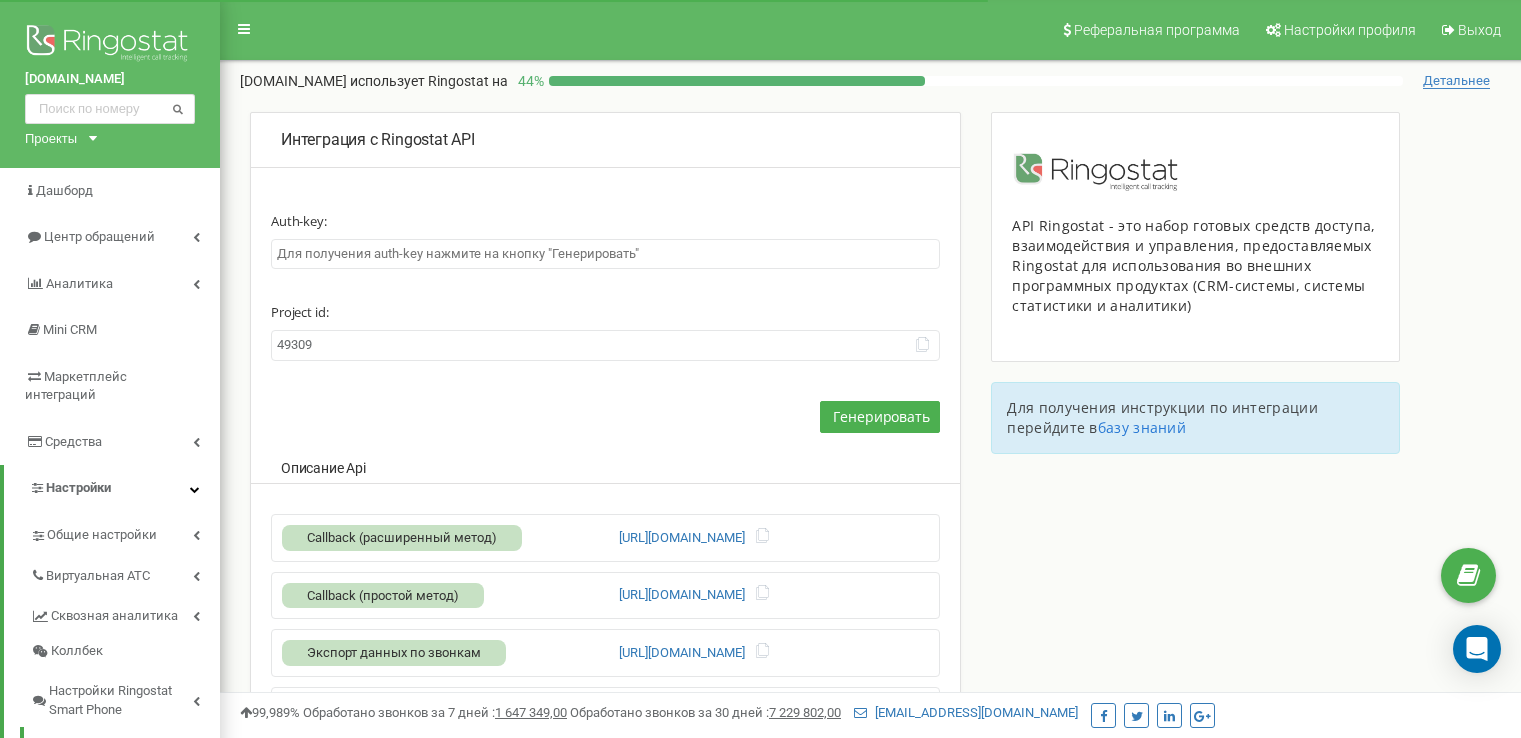 scroll, scrollTop: 0, scrollLeft: 0, axis: both 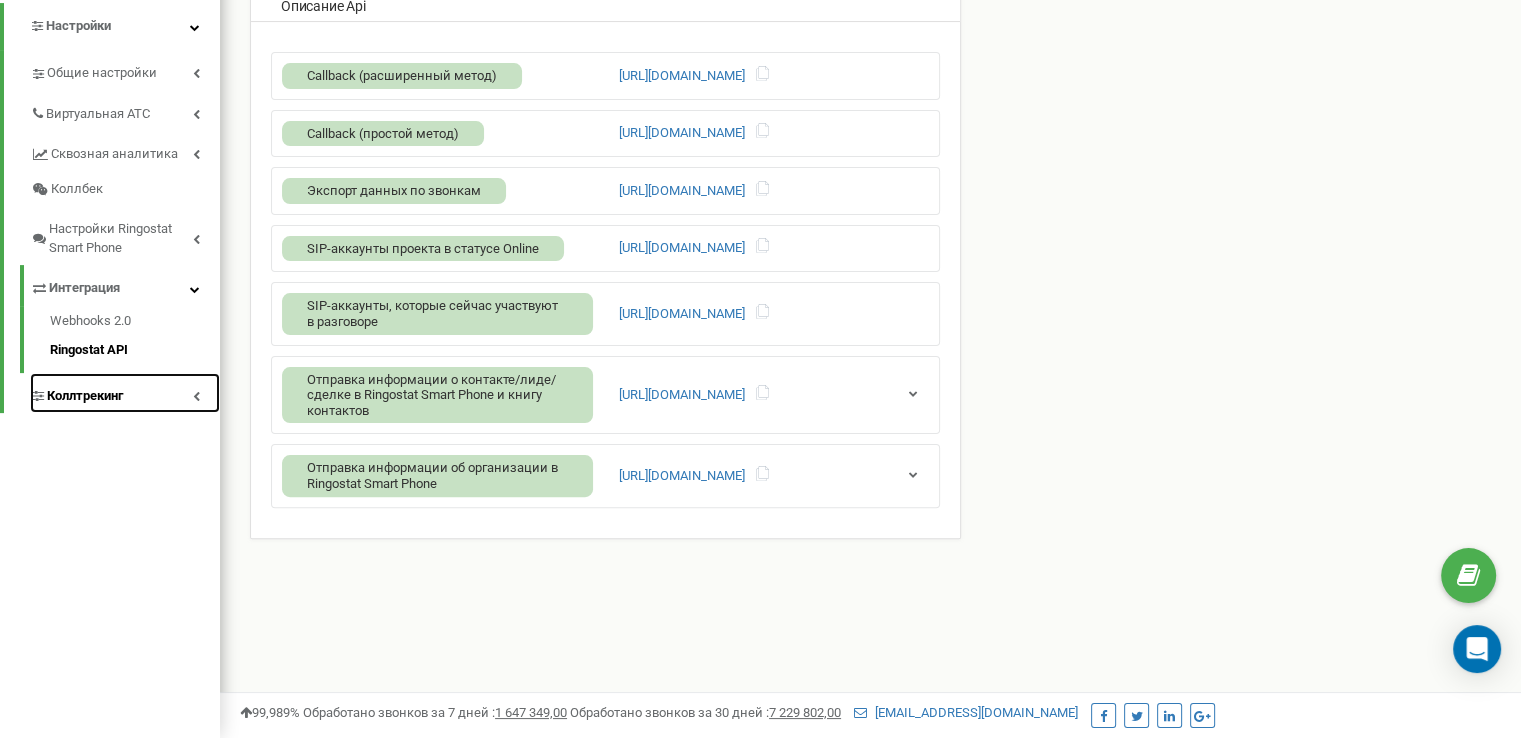 click at bounding box center (196, 396) 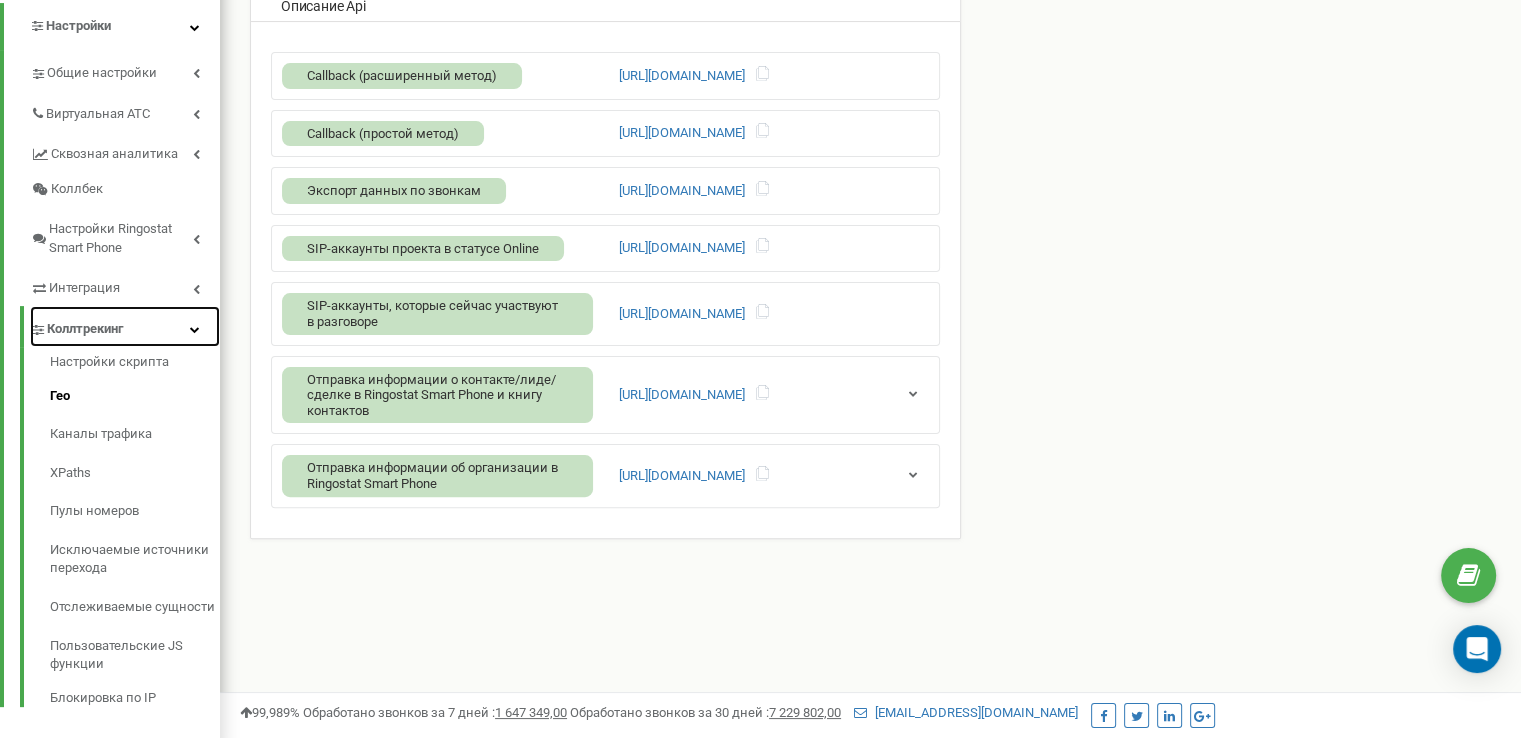 scroll, scrollTop: 463, scrollLeft: 0, axis: vertical 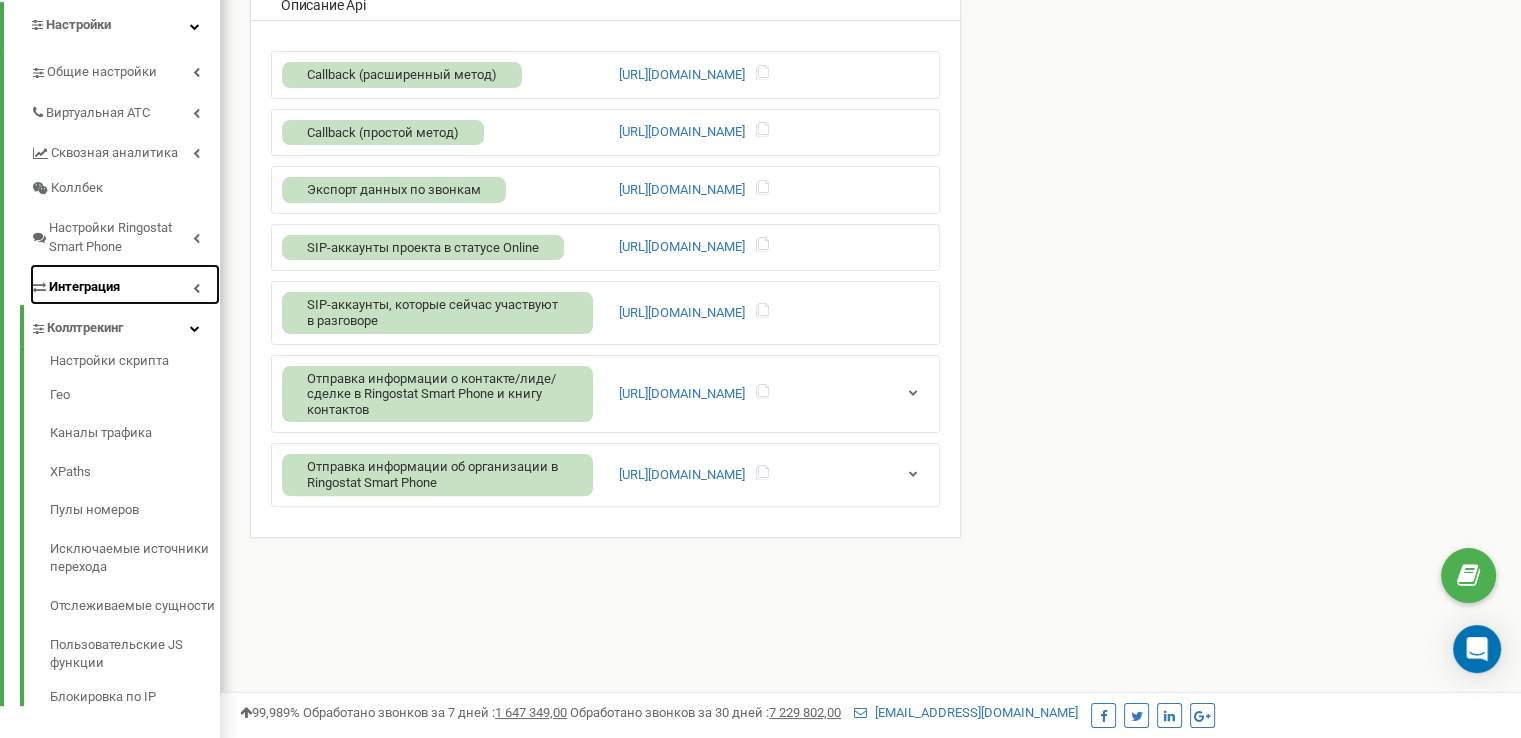 click on "Интеграция" at bounding box center (84, 287) 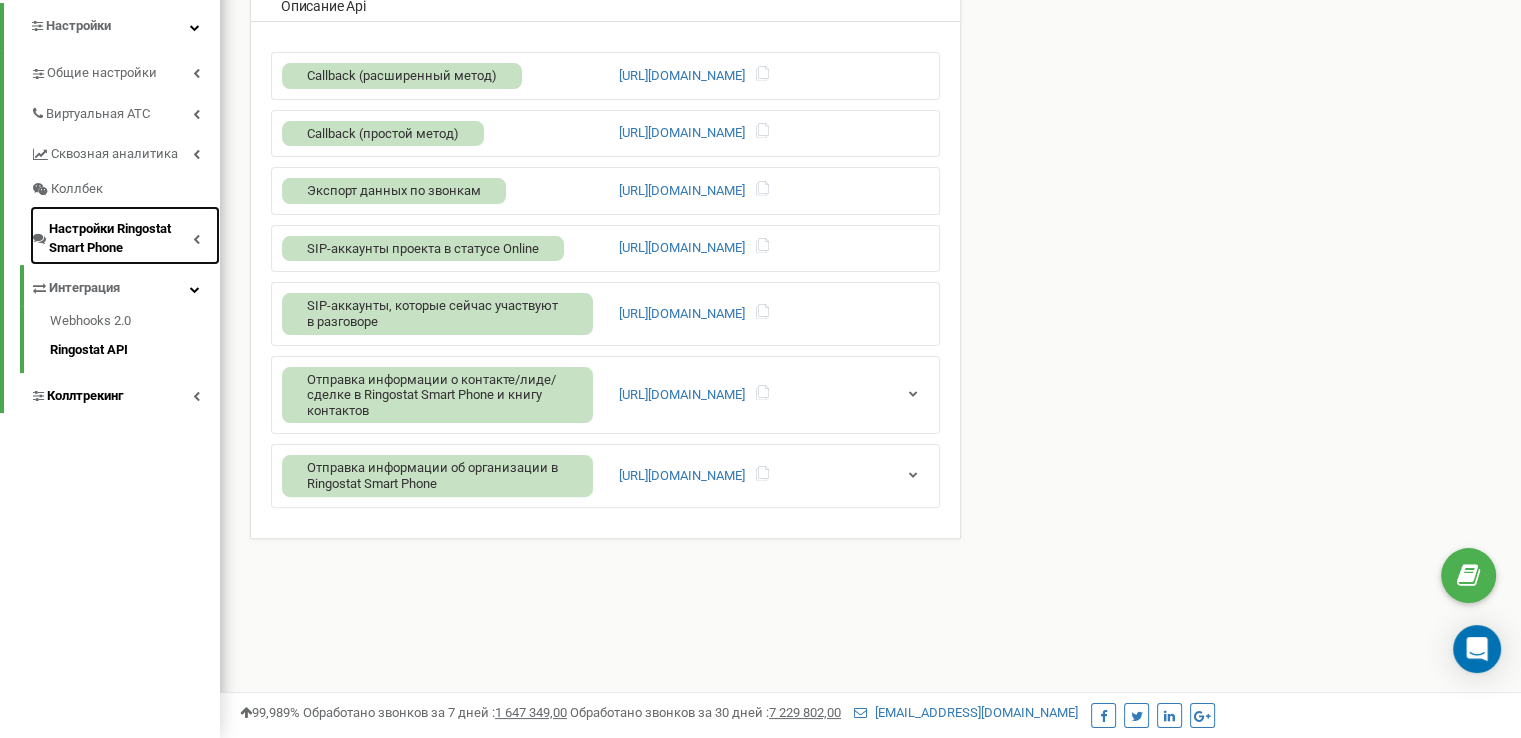 click on "Настройки Ringostat Smart Phone" at bounding box center (121, 238) 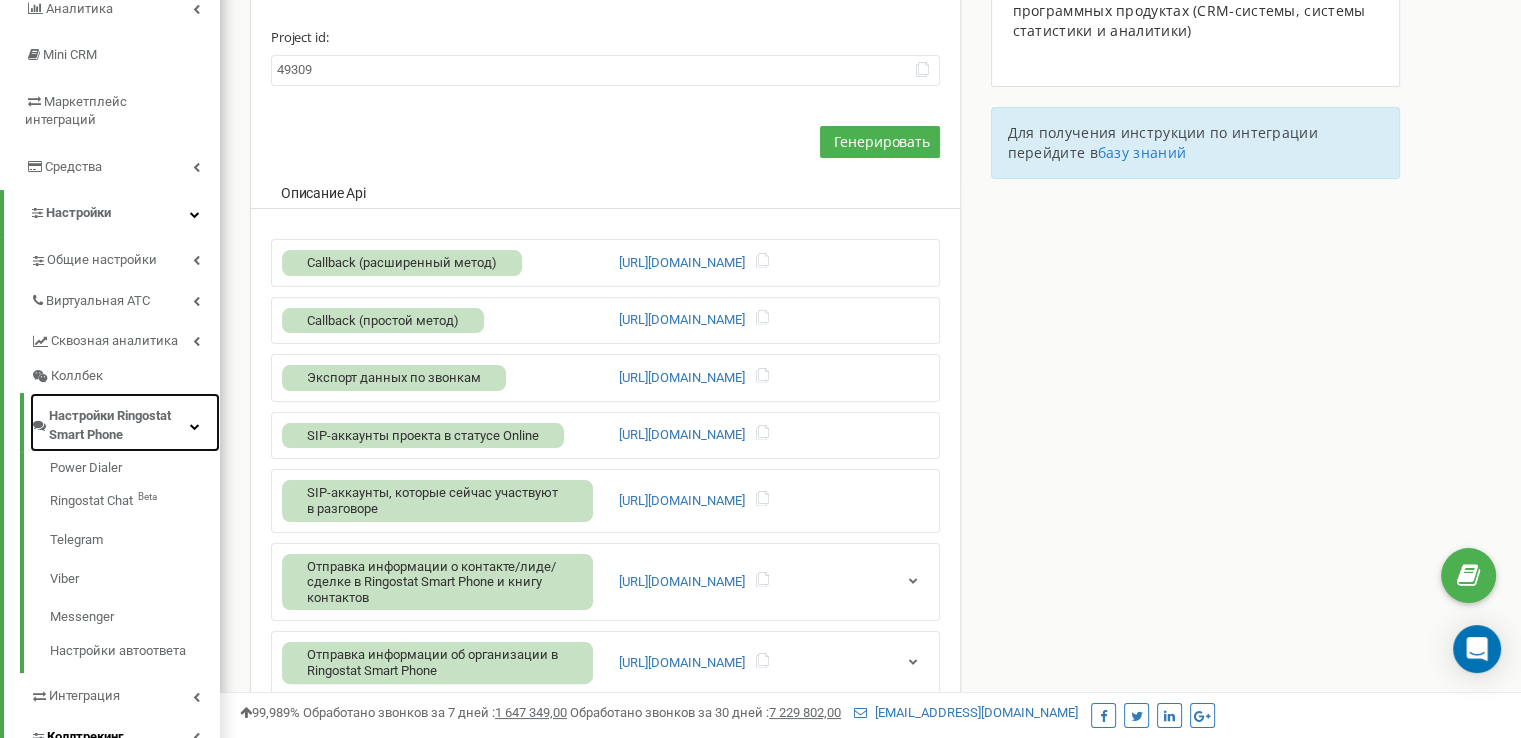scroll, scrollTop: 262, scrollLeft: 0, axis: vertical 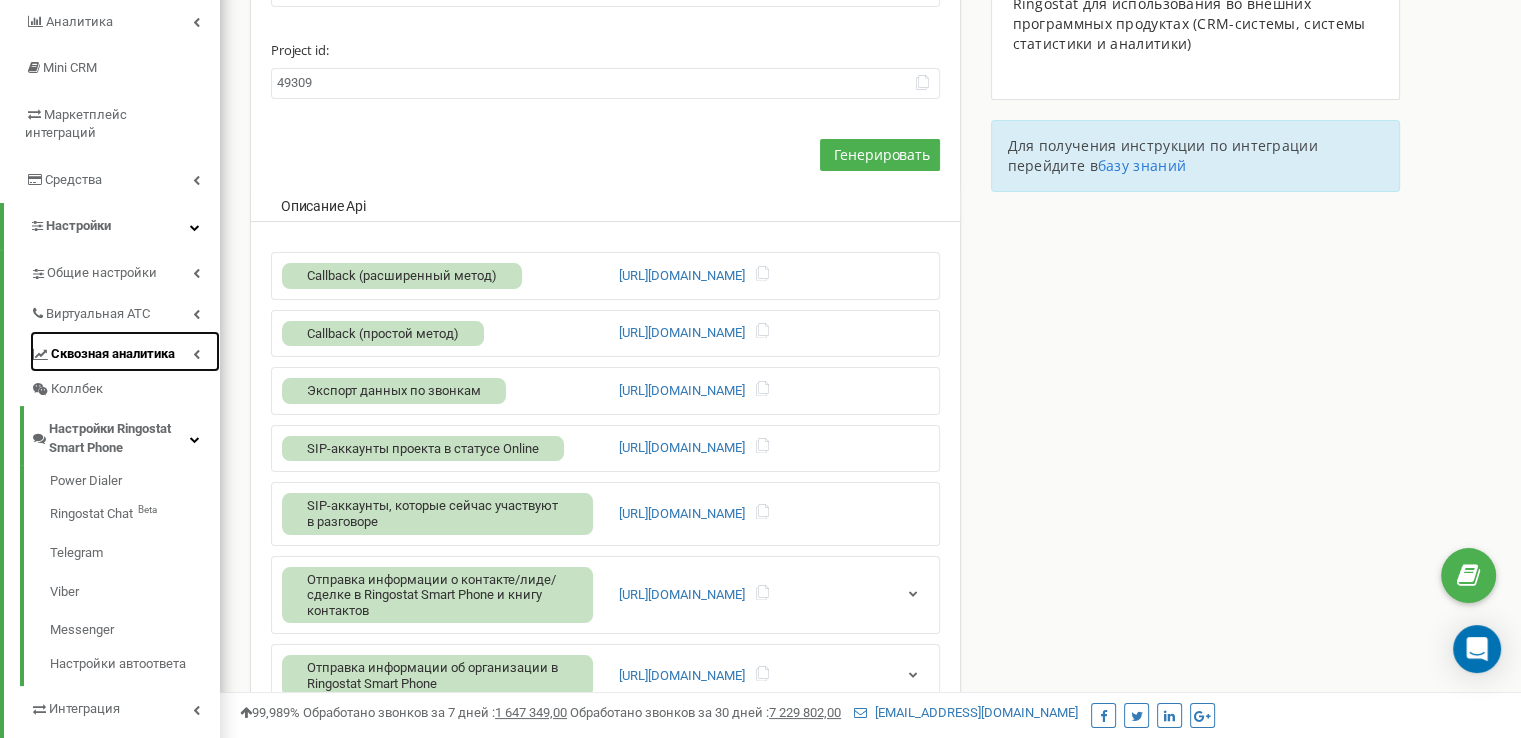 click on "Сквозная аналитика" at bounding box center [113, 354] 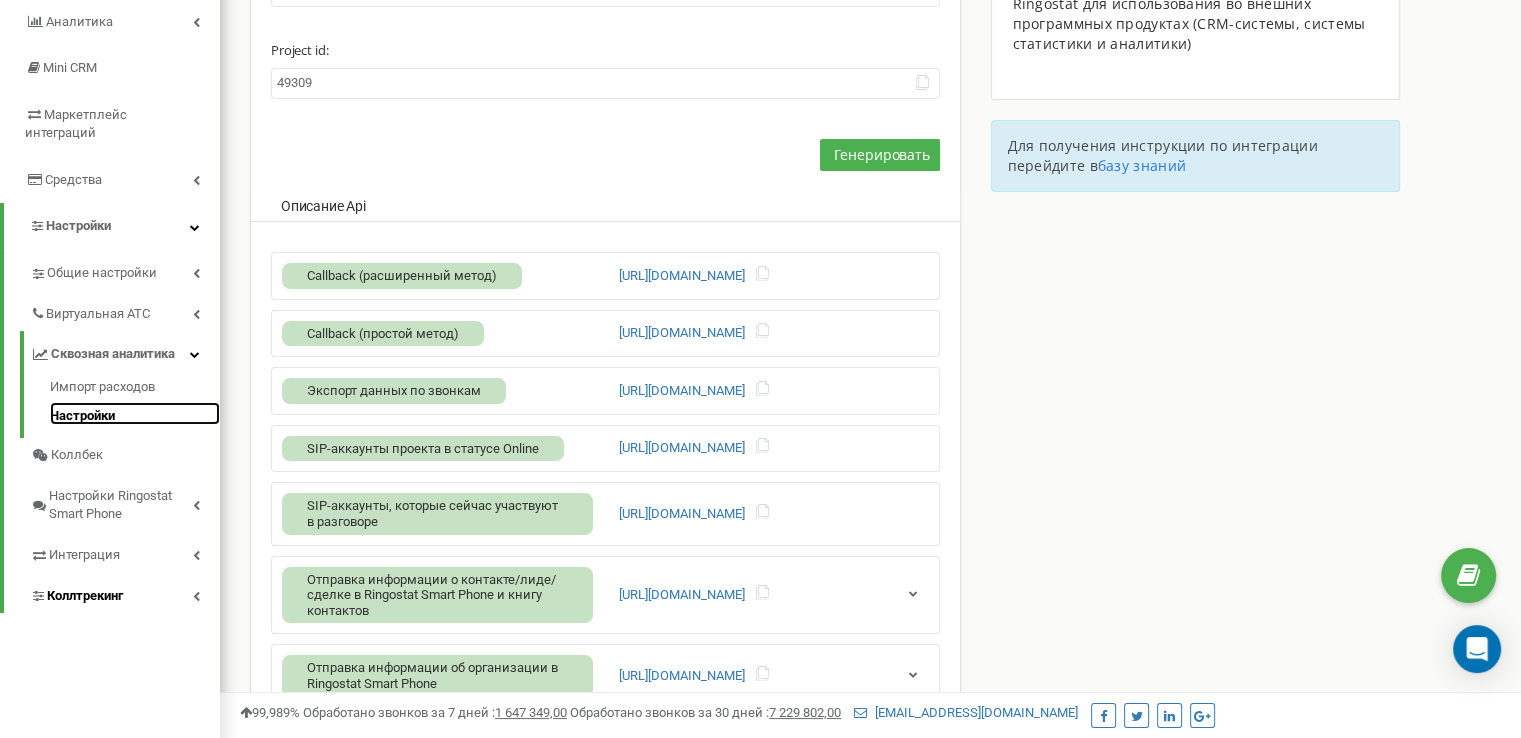 click on "Настройки" at bounding box center (135, 414) 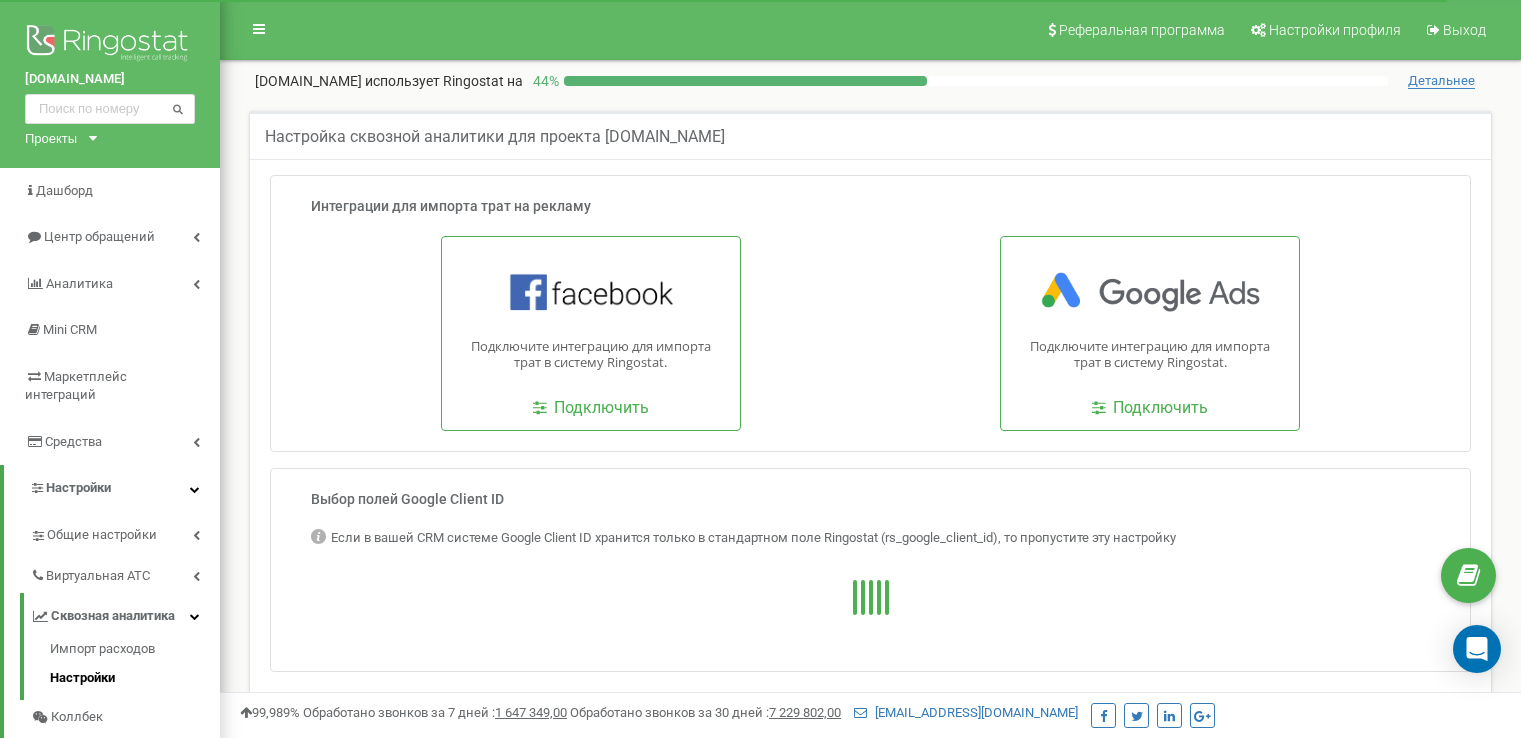 scroll, scrollTop: 0, scrollLeft: 0, axis: both 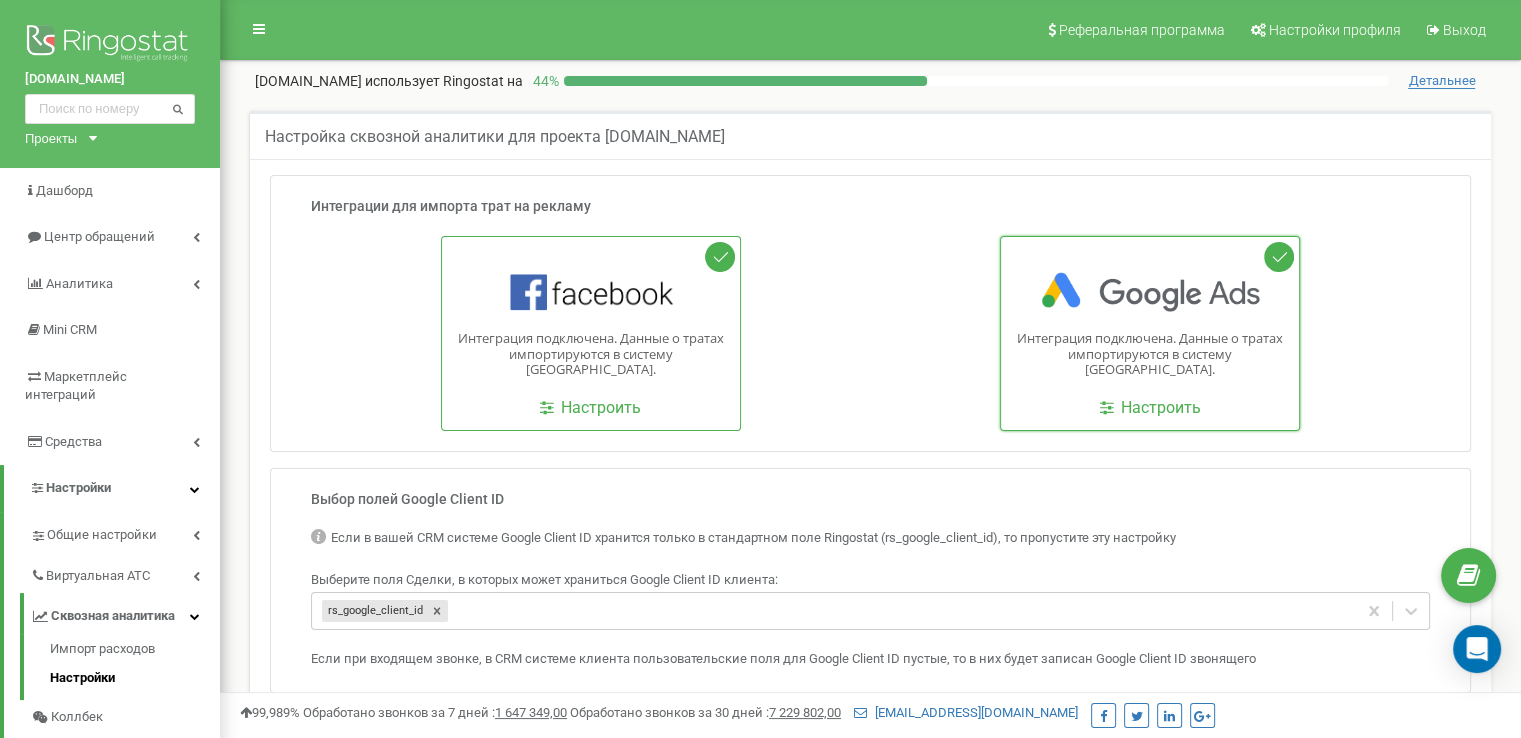 click on "Интеграция подключена. Данные о тратах импортируются в систему Ringostat." at bounding box center [1150, 354] 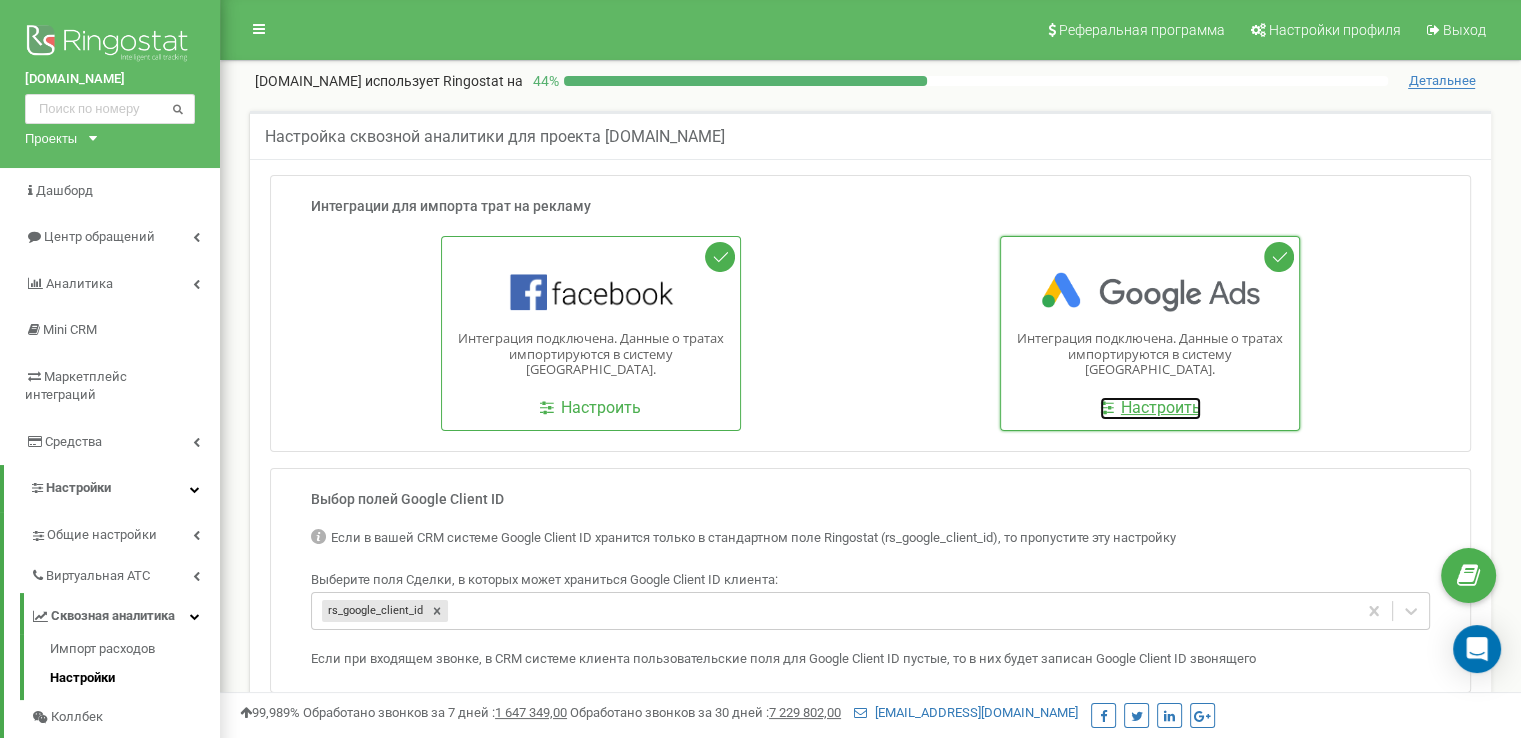 click on "Настроить" at bounding box center (1161, 407) 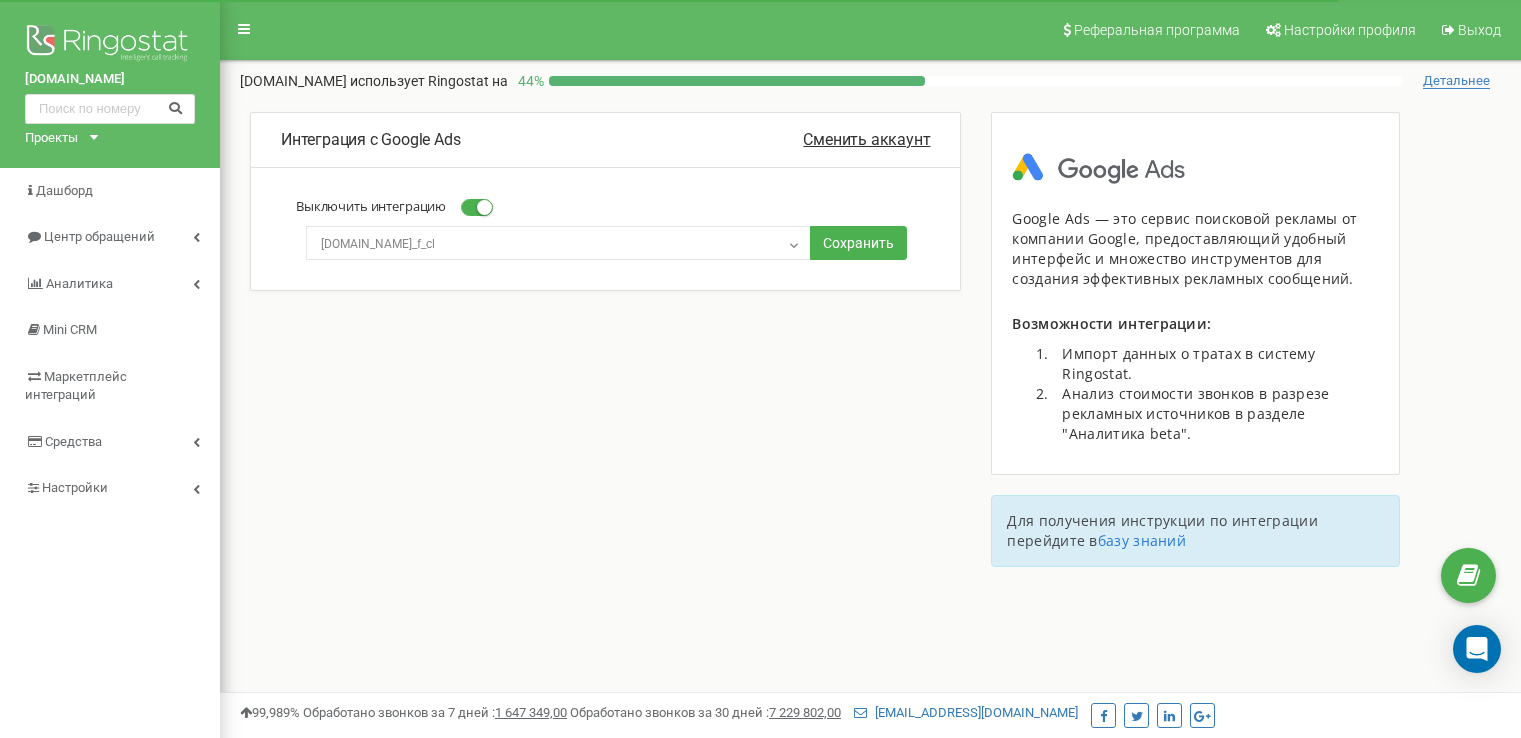 scroll, scrollTop: 0, scrollLeft: 0, axis: both 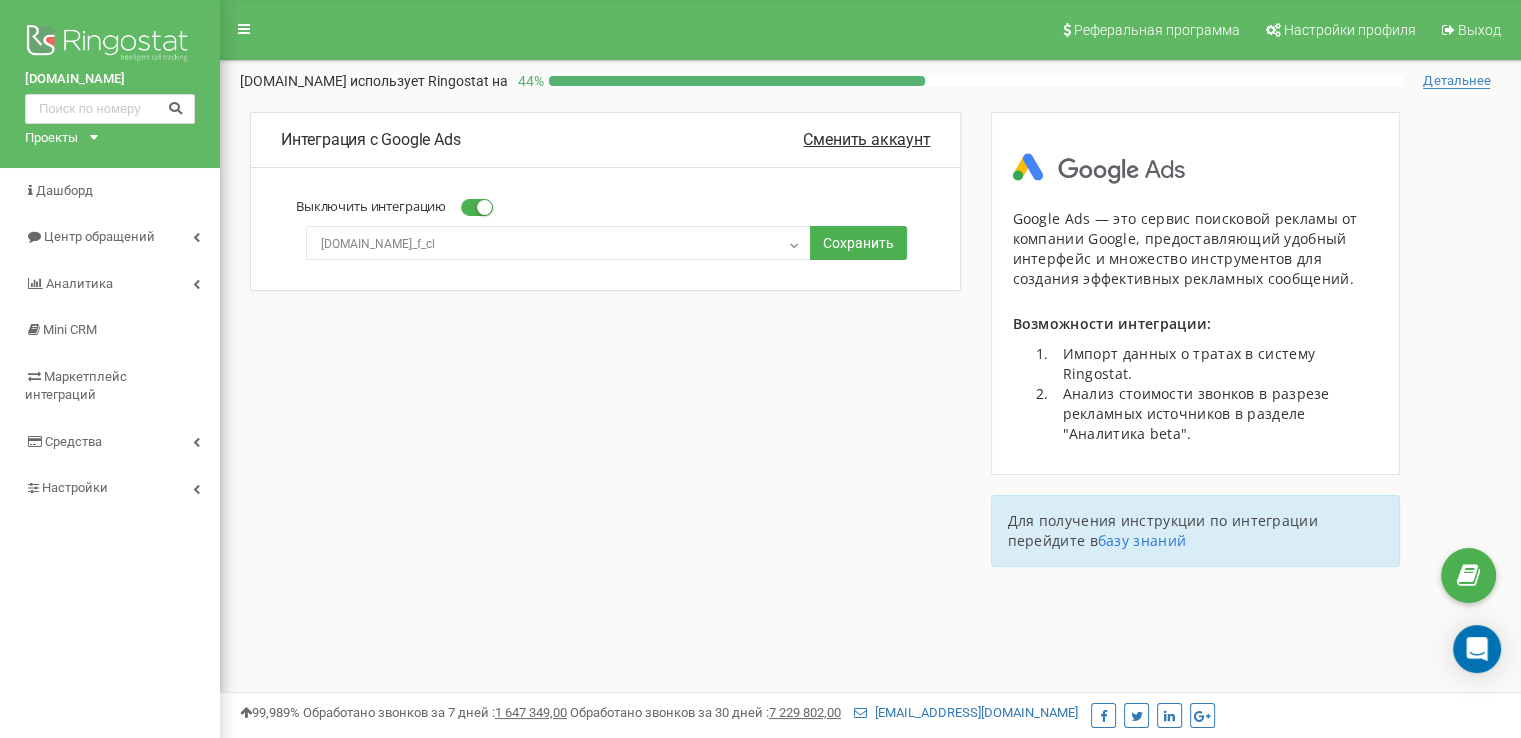 click at bounding box center [477, 207] 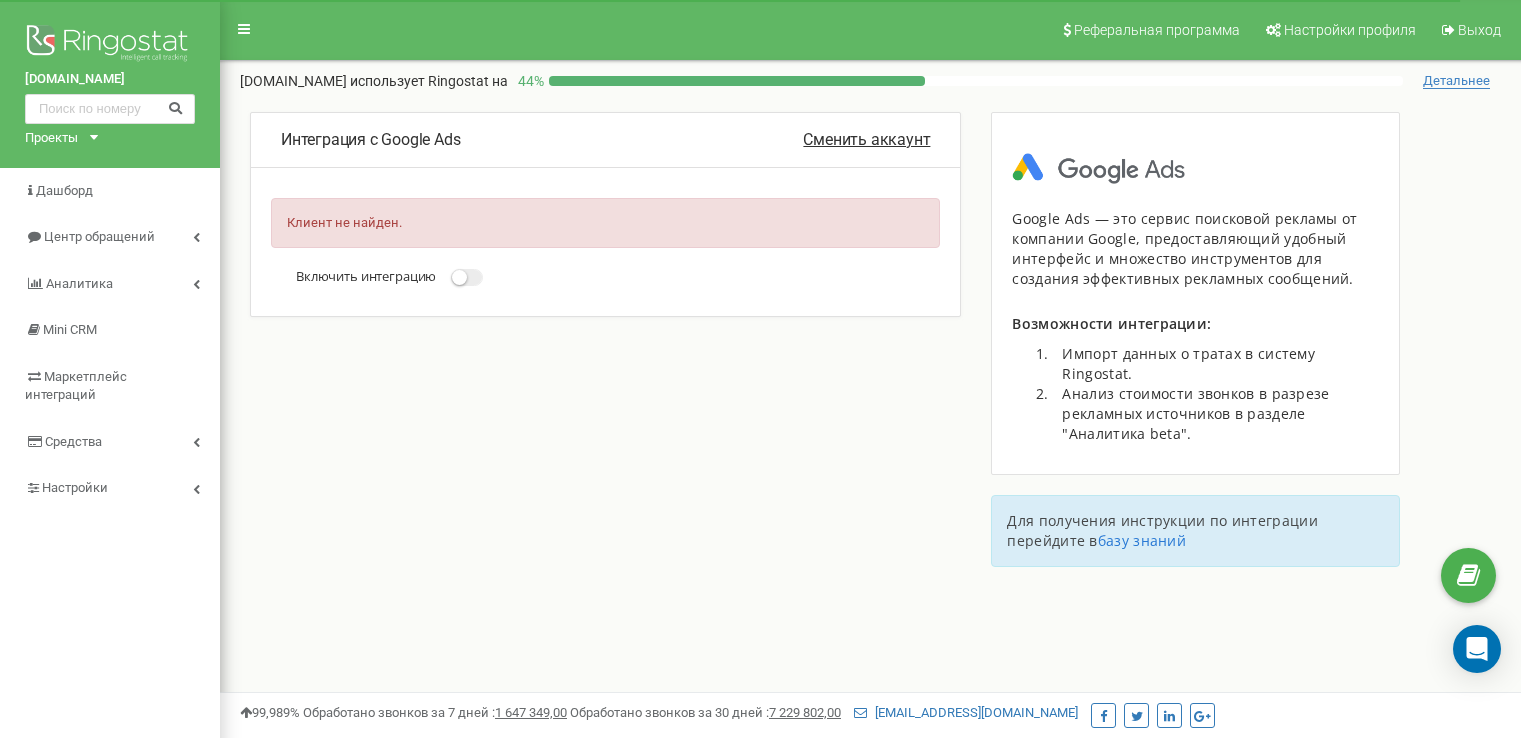scroll, scrollTop: 0, scrollLeft: 0, axis: both 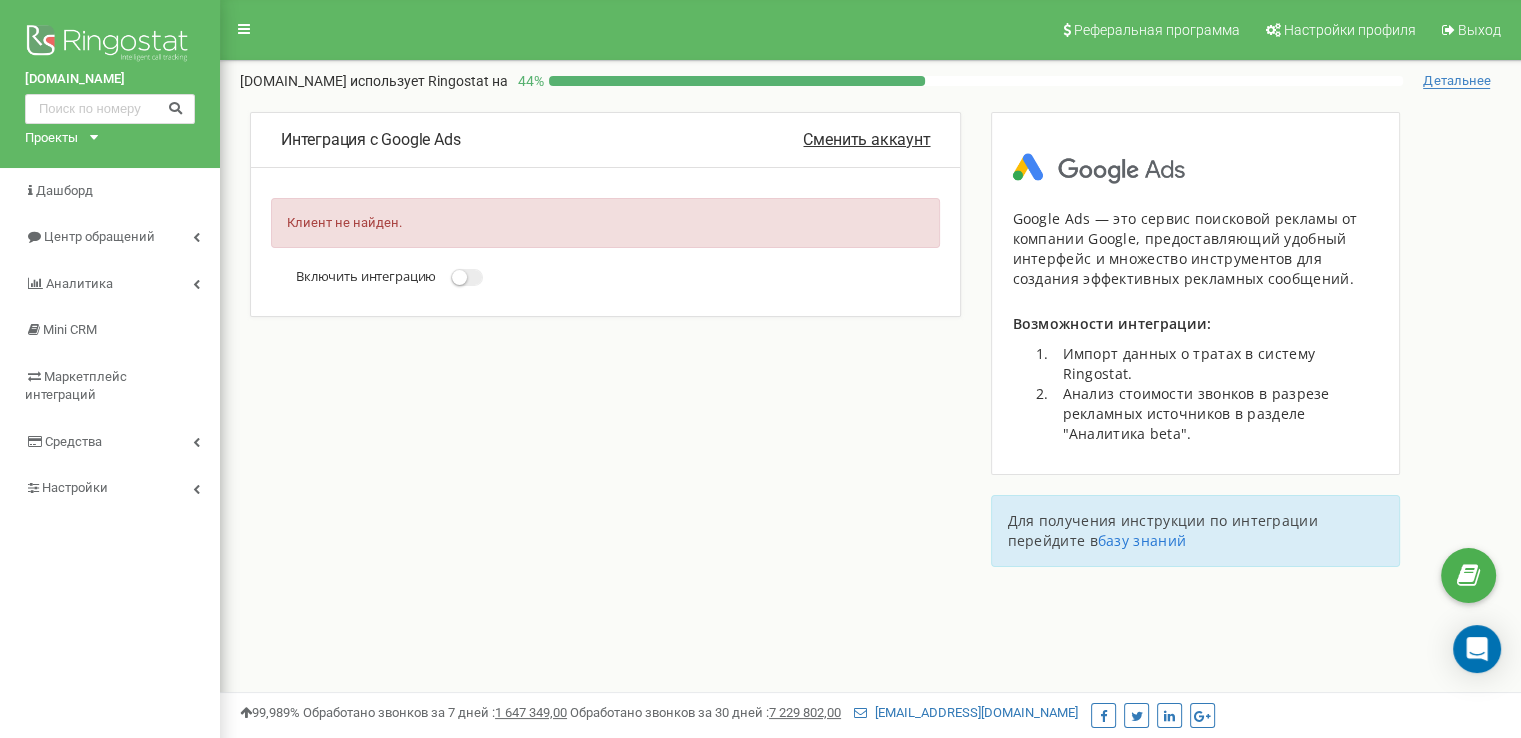click at bounding box center [459, 277] 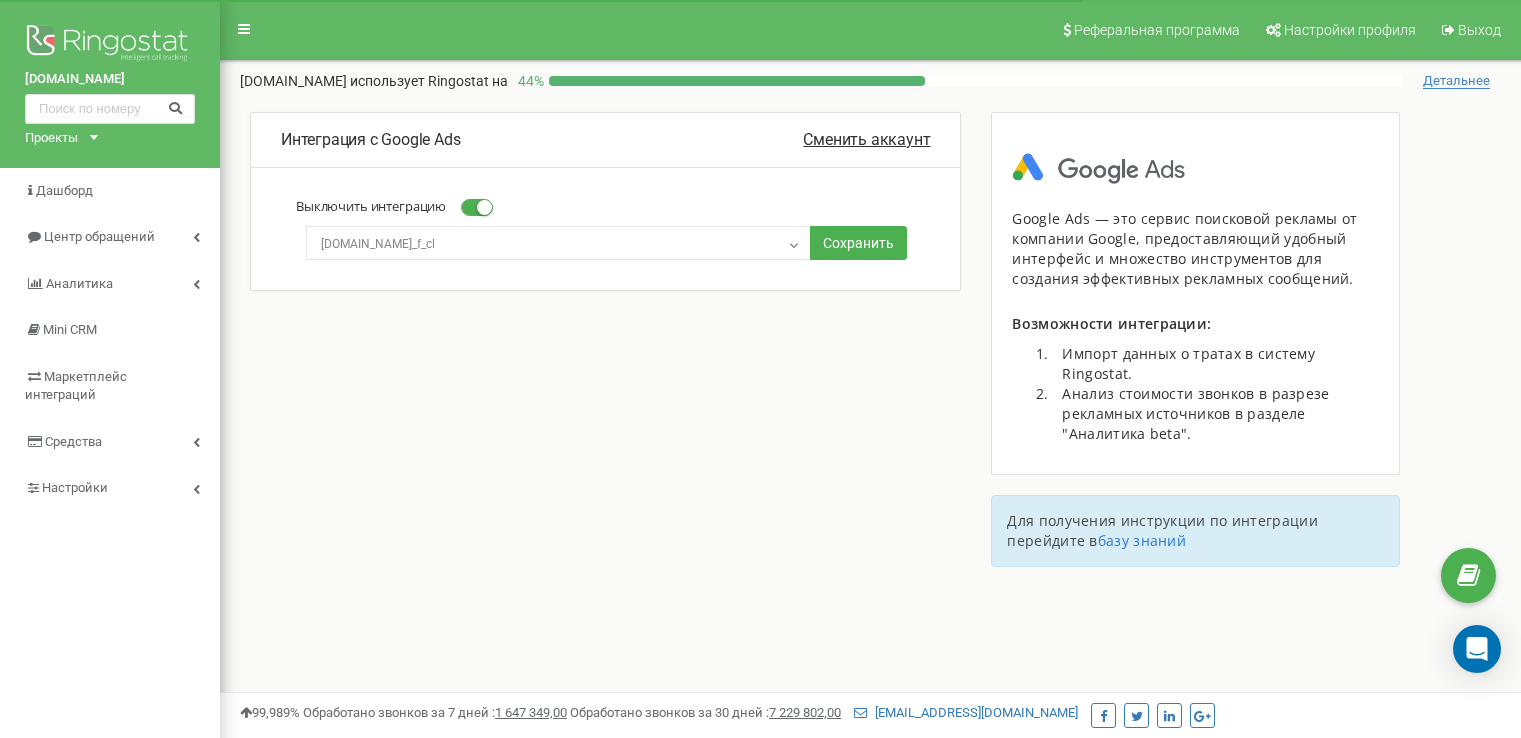 scroll, scrollTop: 0, scrollLeft: 0, axis: both 